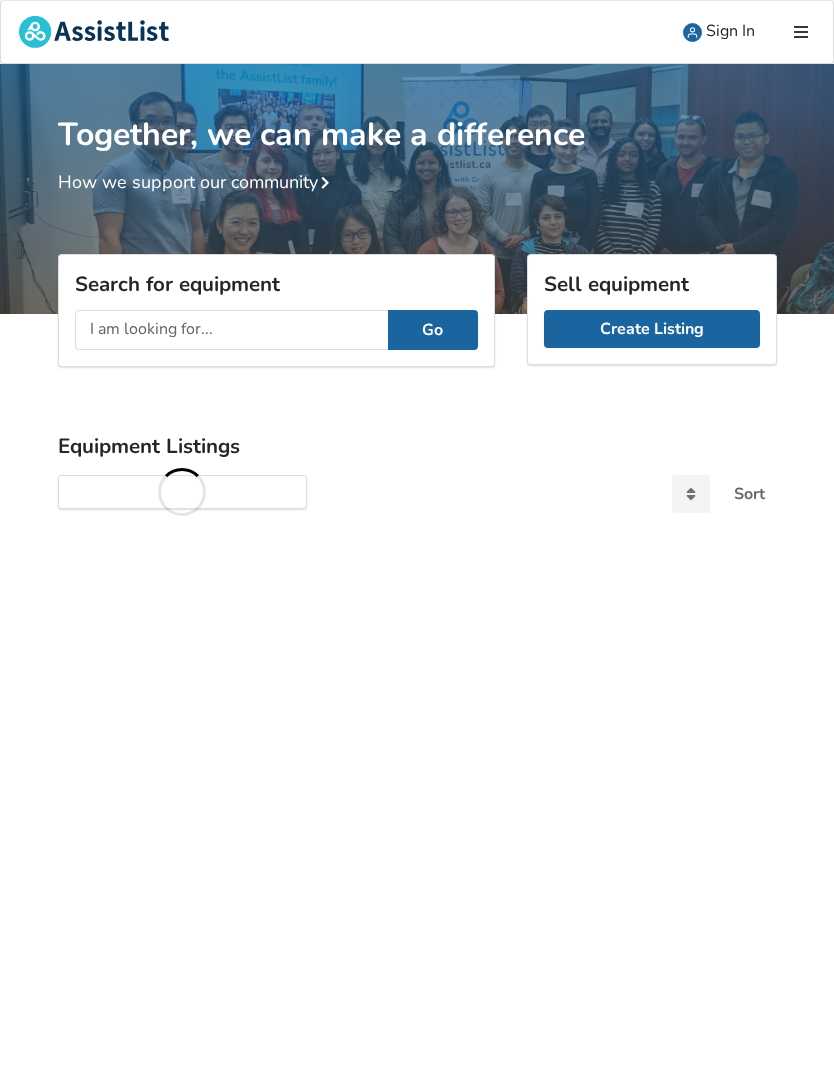 scroll, scrollTop: 0, scrollLeft: 0, axis: both 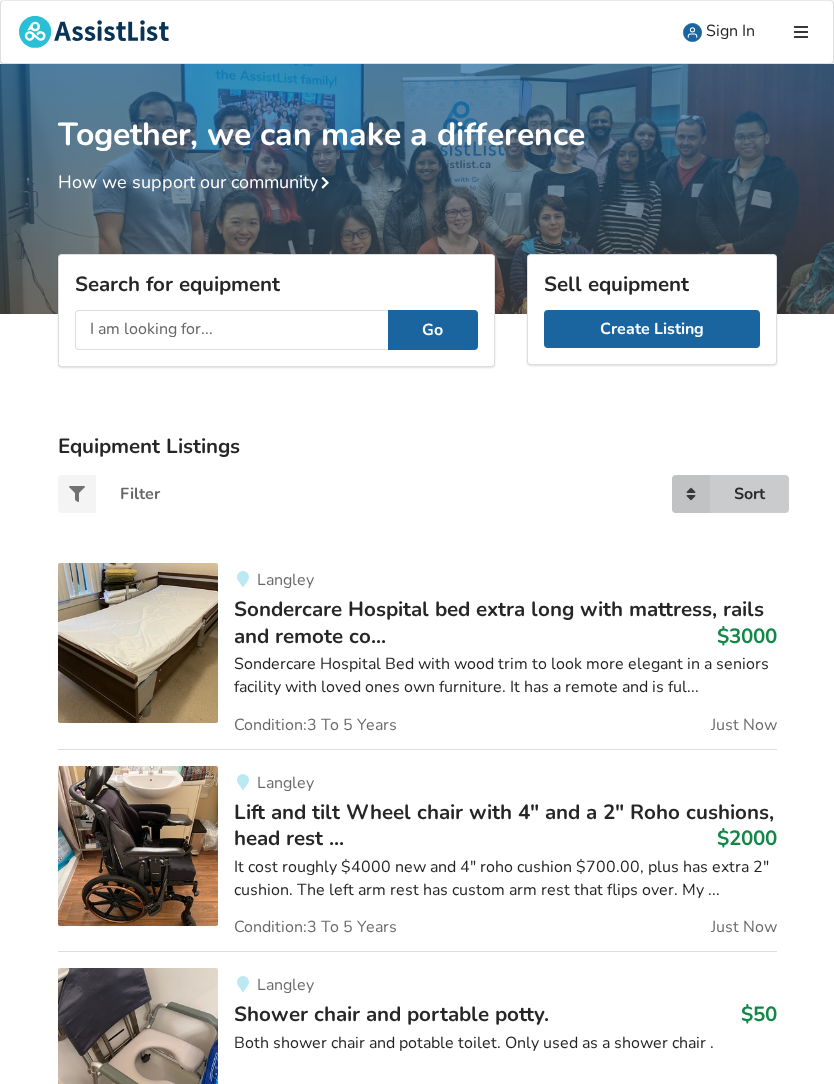 click at bounding box center (691, 494) 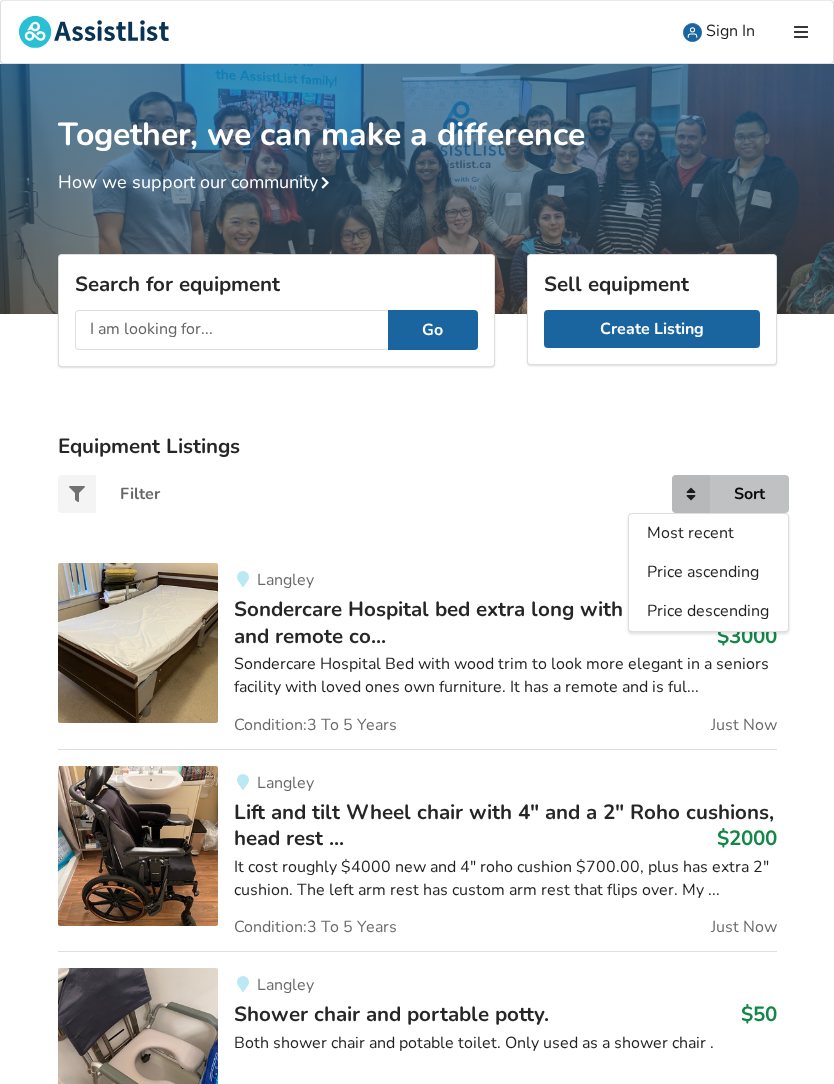 click on "Most recent" at bounding box center (690, 534) 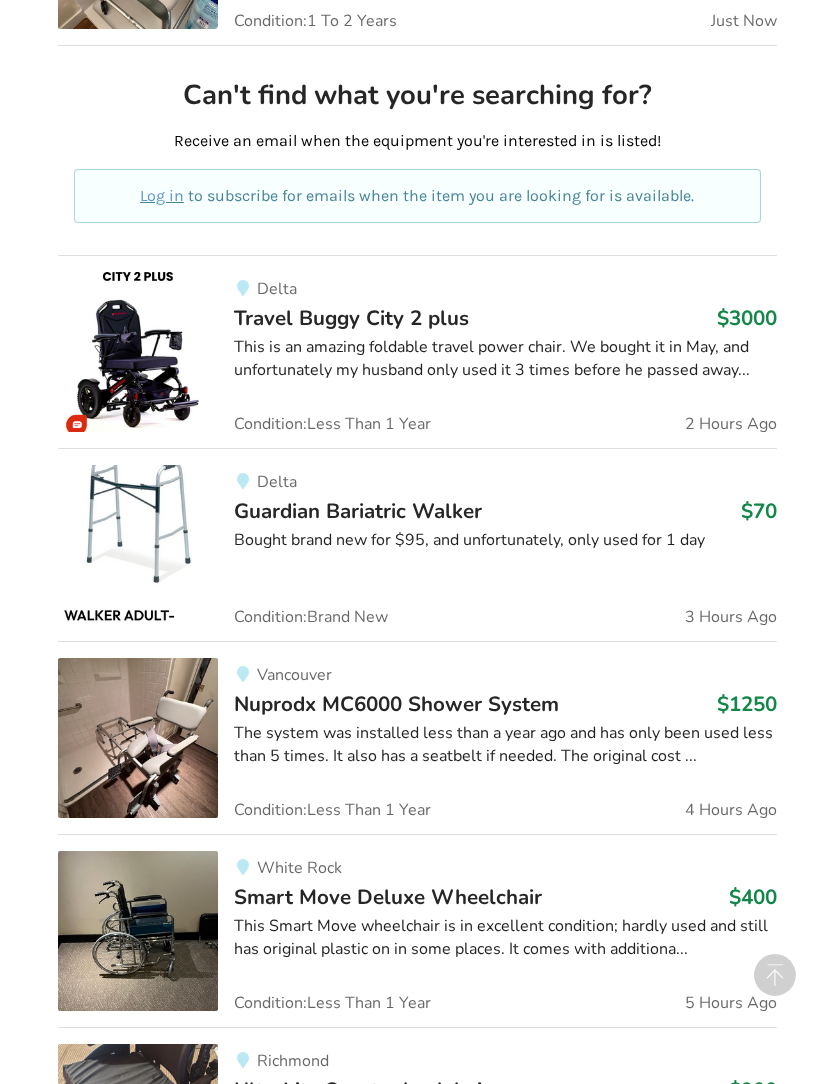 scroll, scrollTop: 1144, scrollLeft: 0, axis: vertical 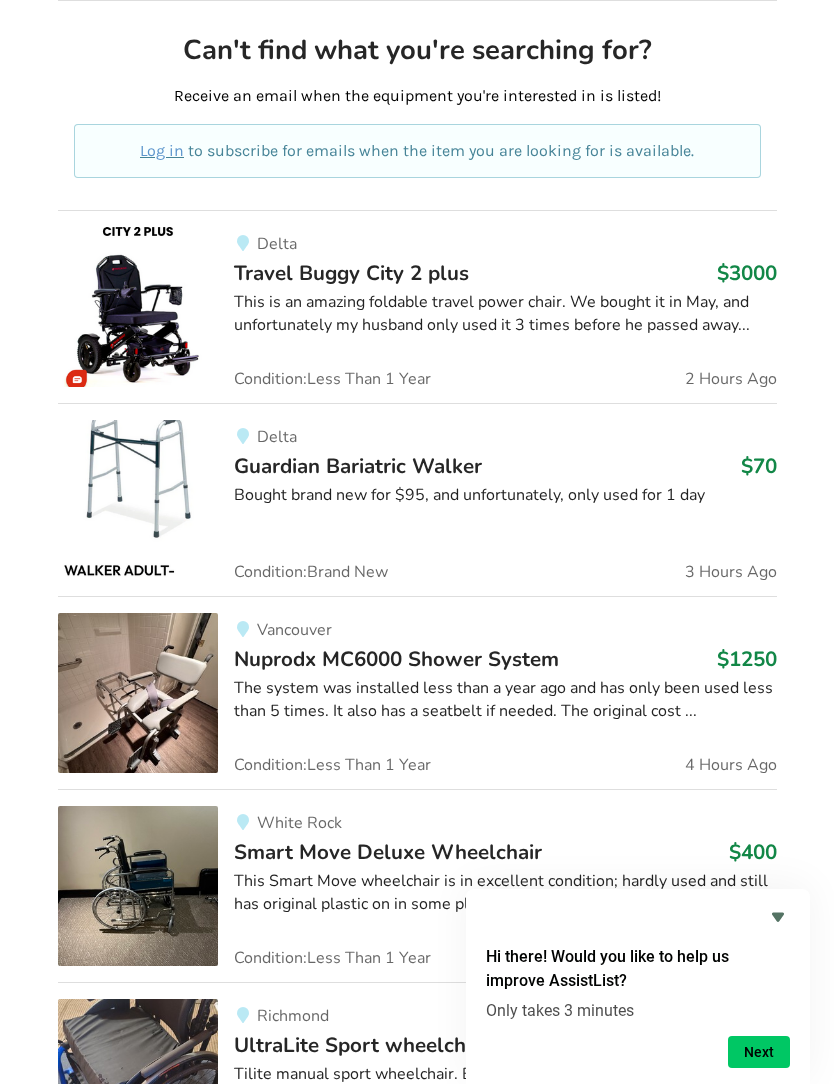 click on "The system was installed less than a year ago and has only been used less than 5 times. It also has a seatbelt if needed. The original cost ..." at bounding box center (505, 700) 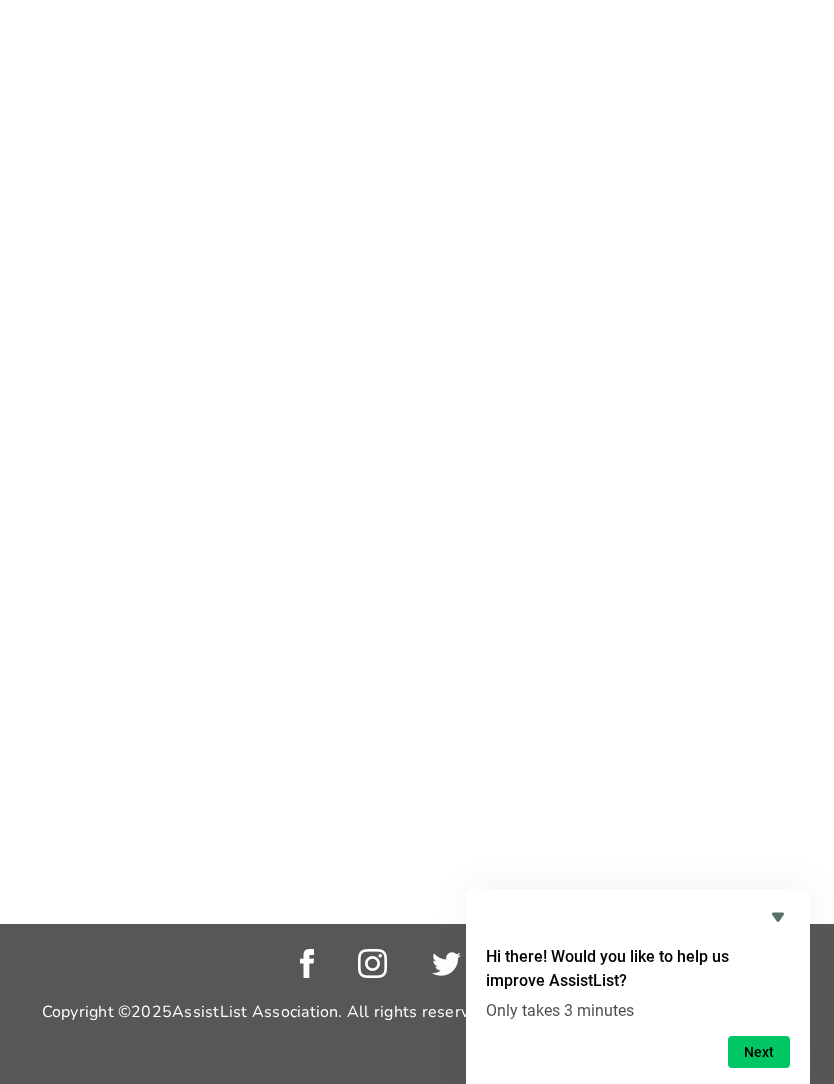 scroll, scrollTop: 0, scrollLeft: 0, axis: both 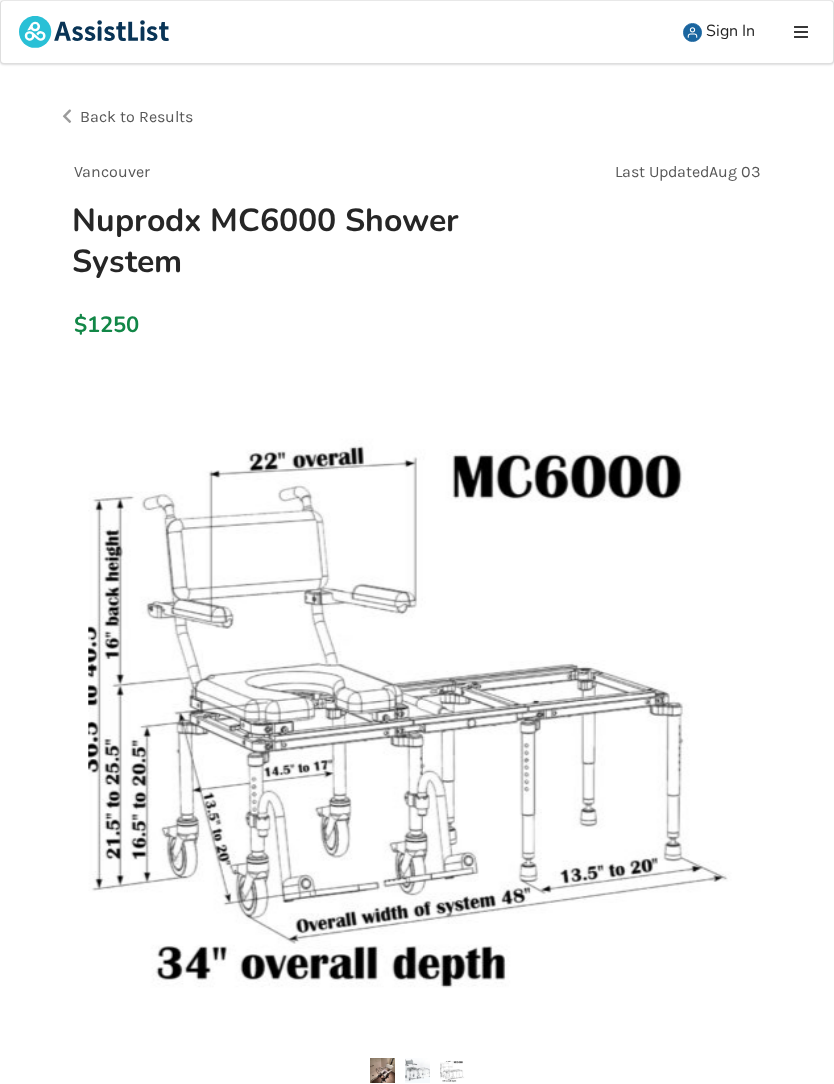 click on "Back to Results" at bounding box center (238, 117) 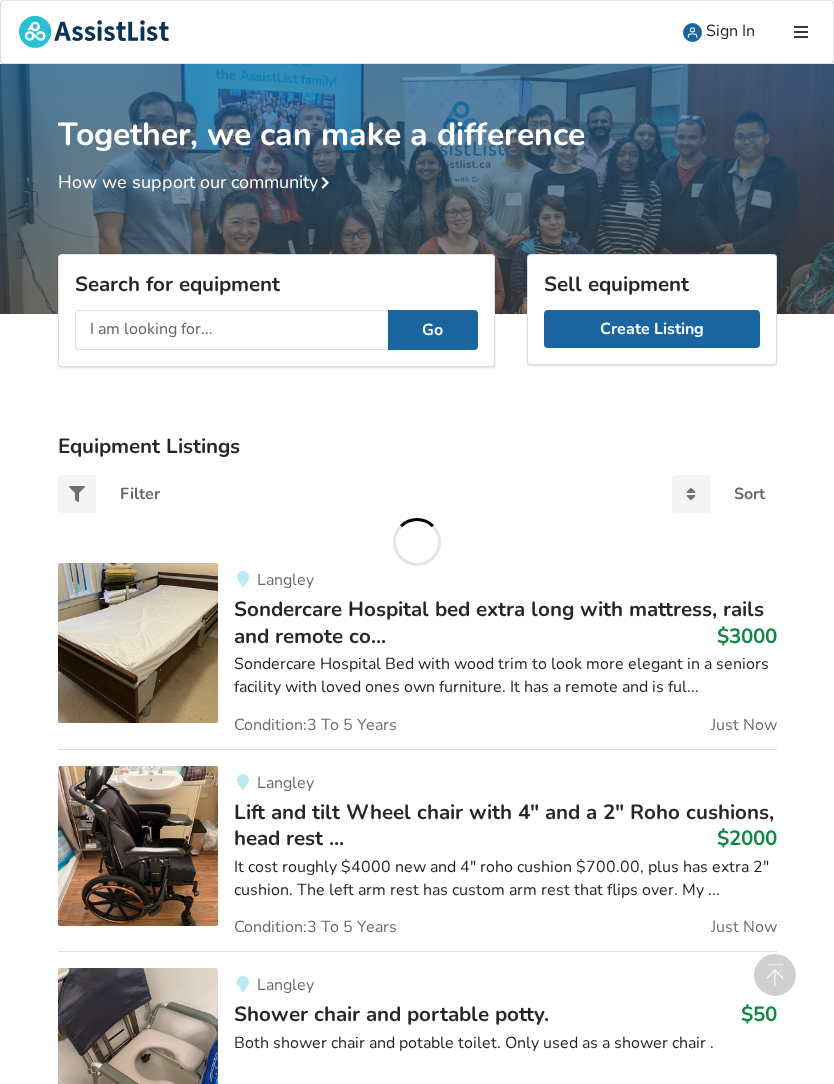 scroll, scrollTop: 1144, scrollLeft: 0, axis: vertical 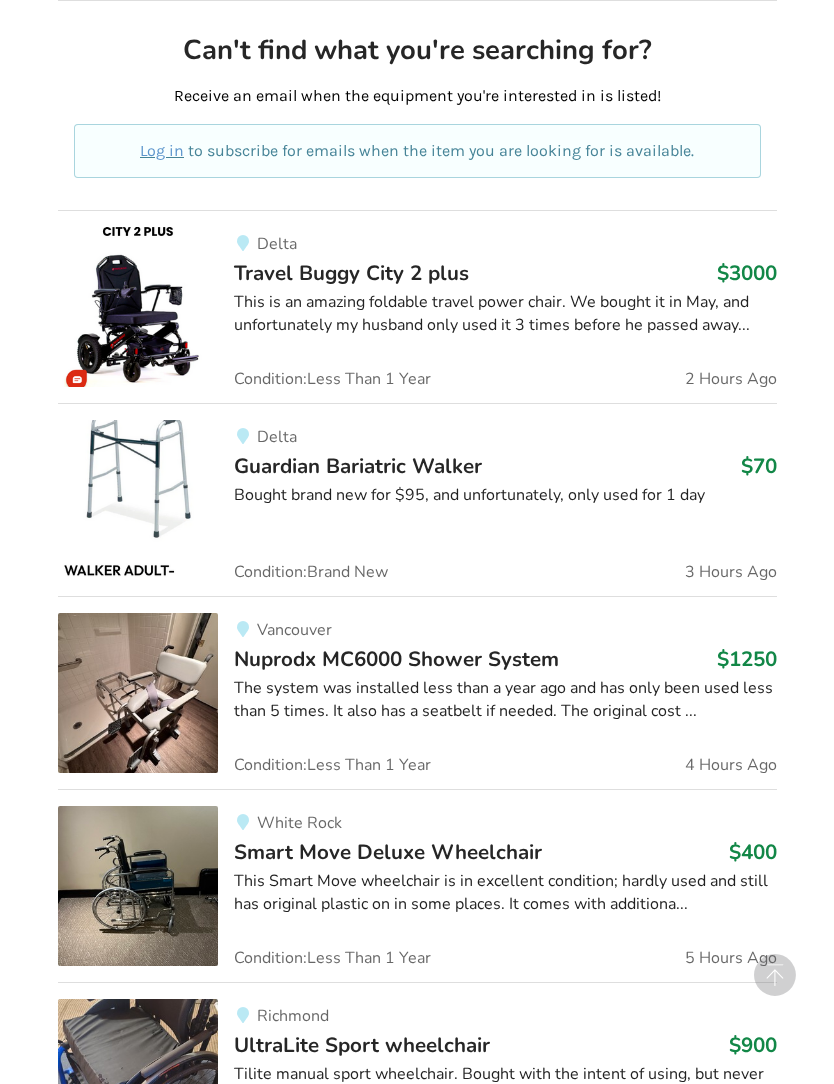 click on "Smart Move Deluxe Wheelchair" at bounding box center (388, 852) 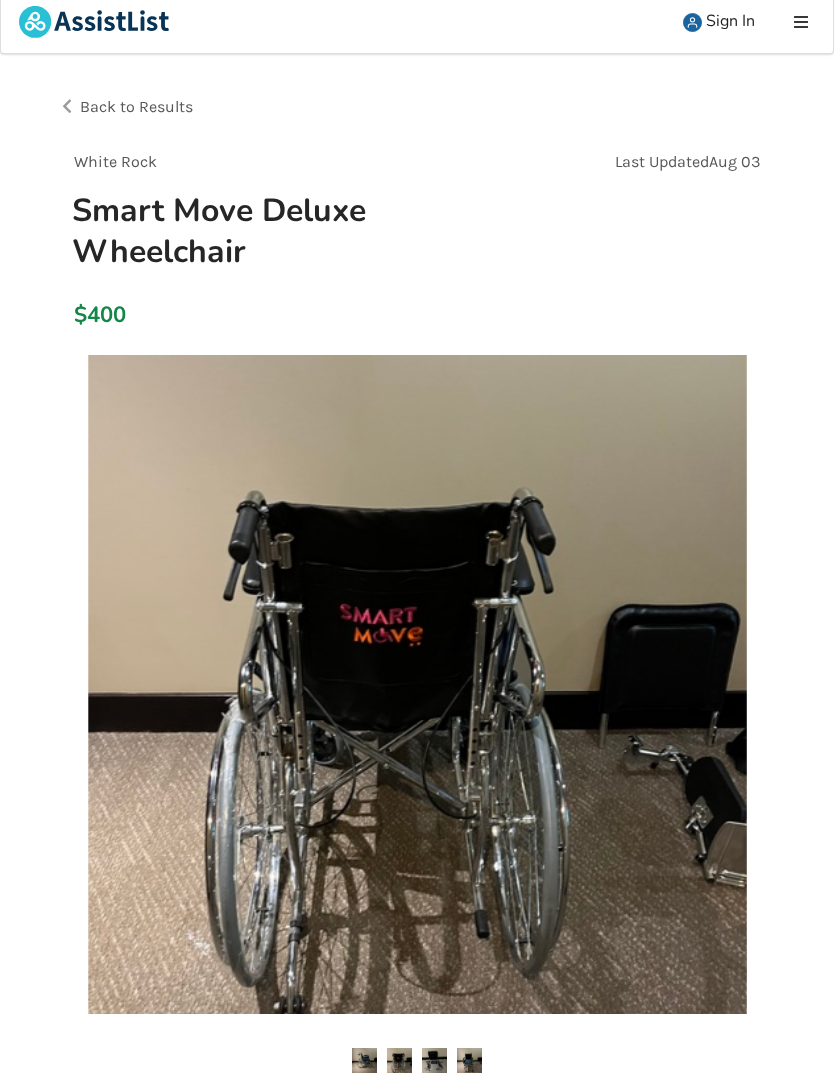 scroll, scrollTop: 0, scrollLeft: 0, axis: both 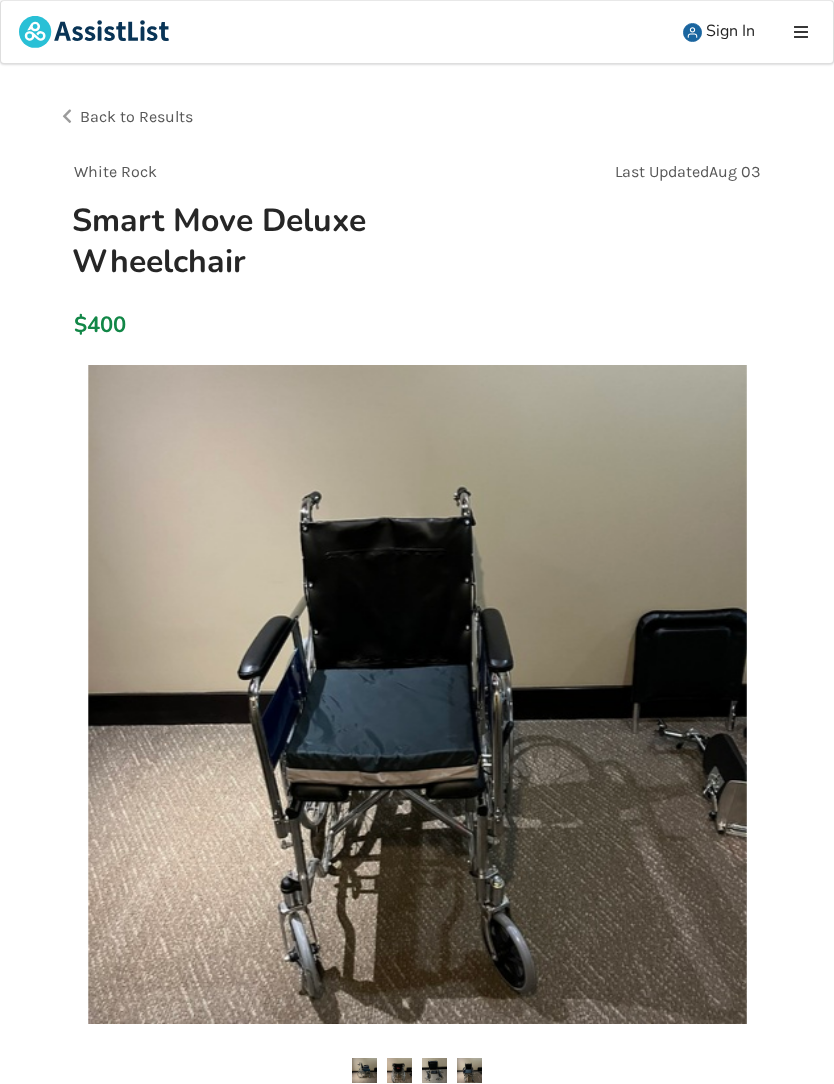 click on "Back to Results" at bounding box center [238, 117] 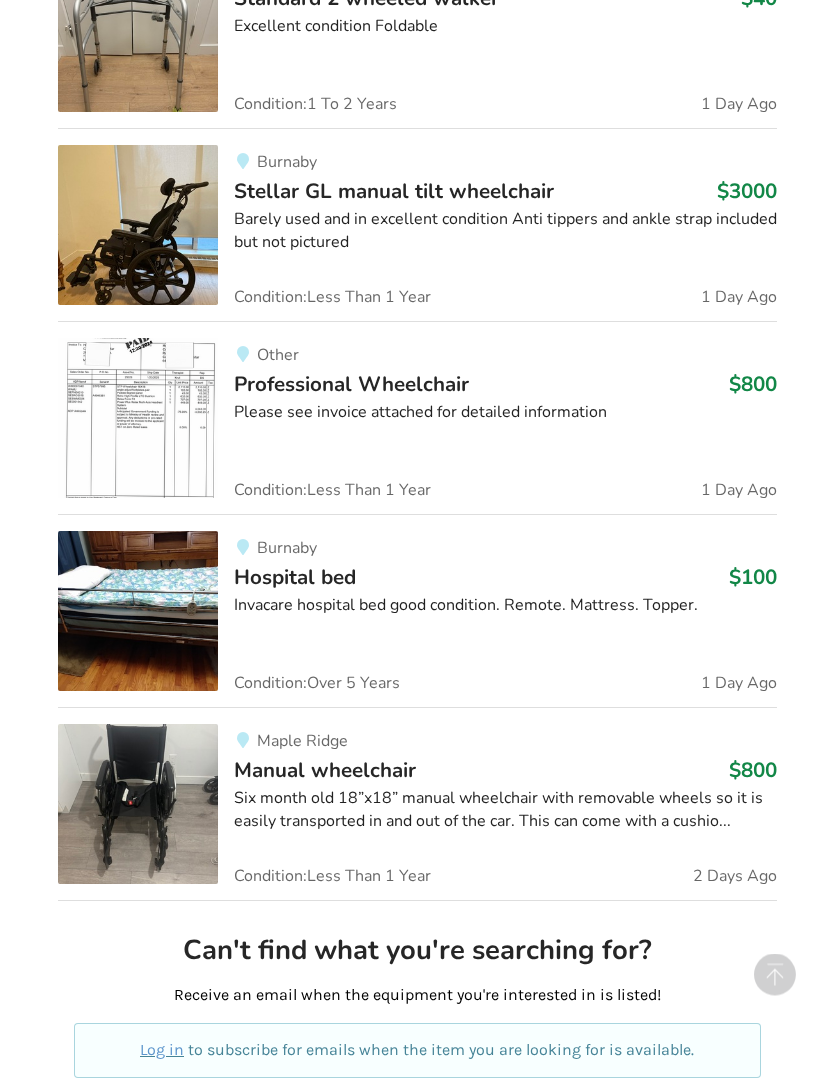 scroll, scrollTop: 4523, scrollLeft: 0, axis: vertical 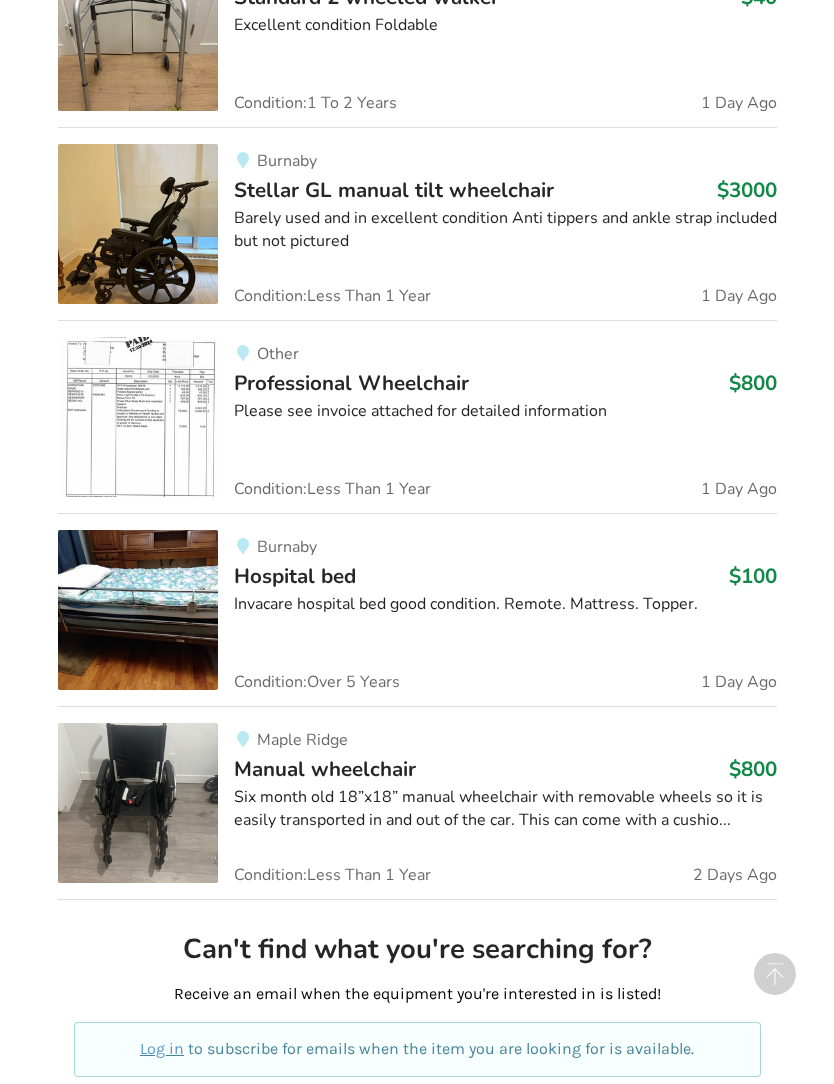 click at bounding box center (138, 611) 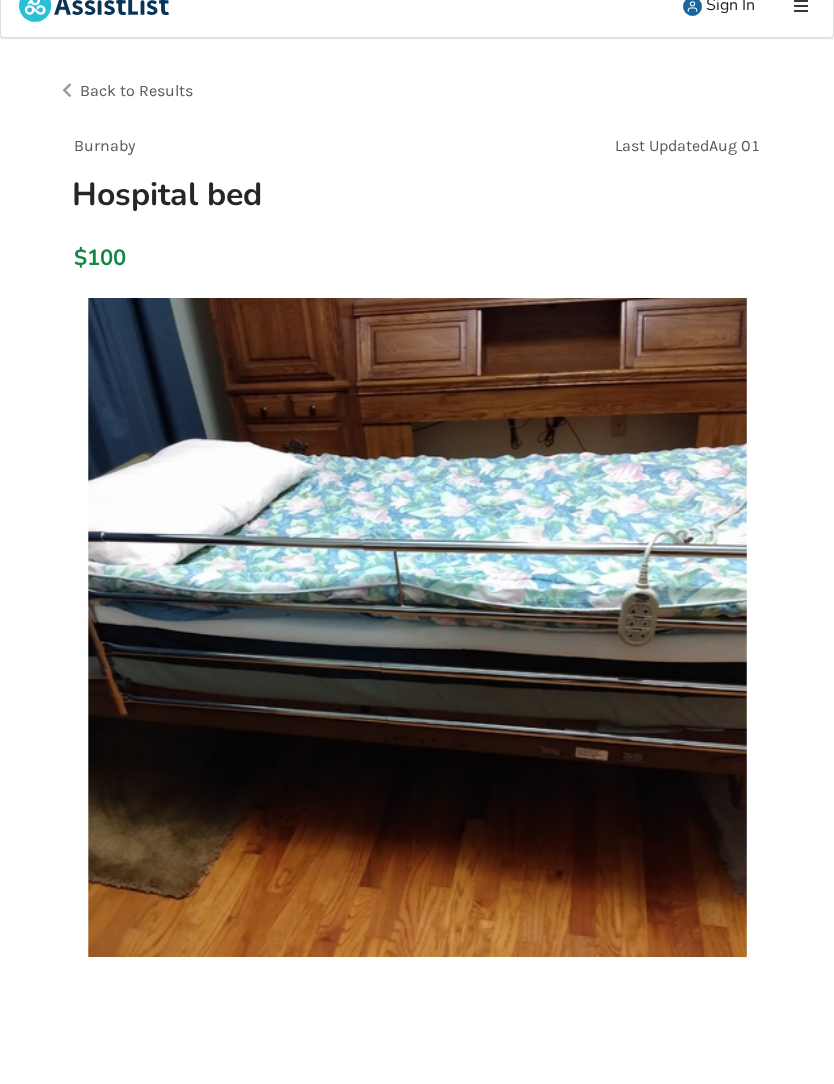 scroll, scrollTop: 0, scrollLeft: 0, axis: both 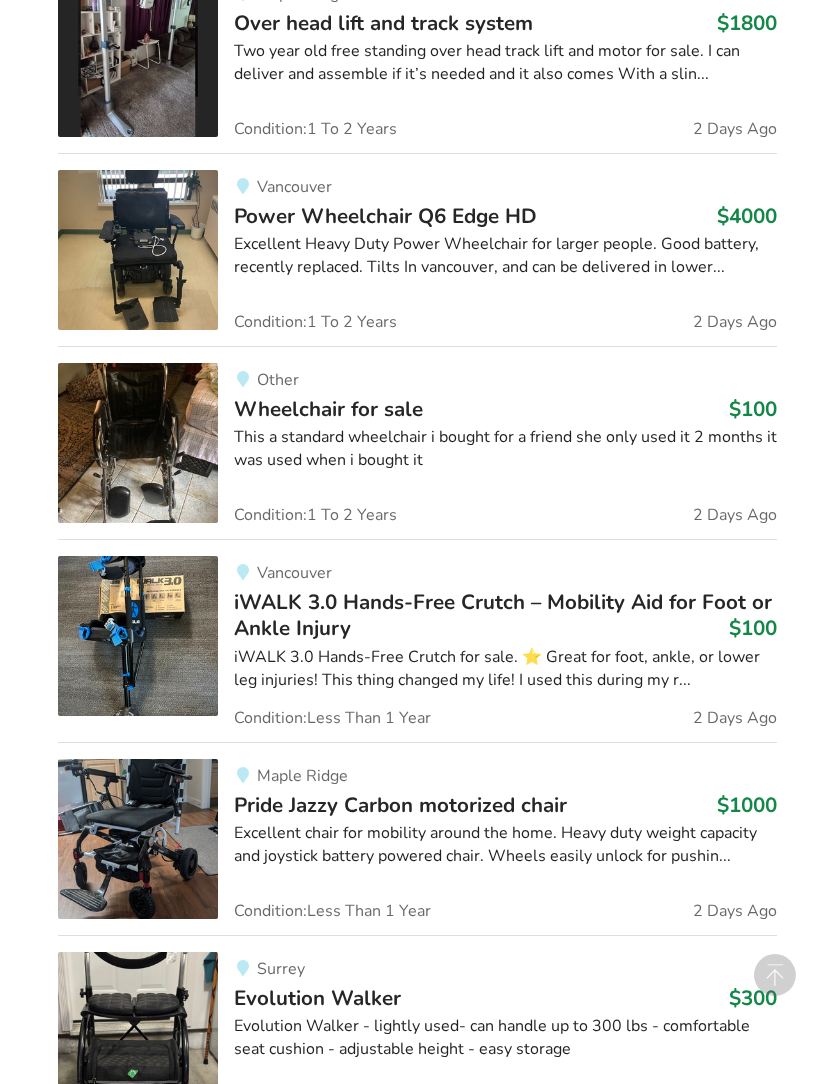 click at bounding box center (138, 636) 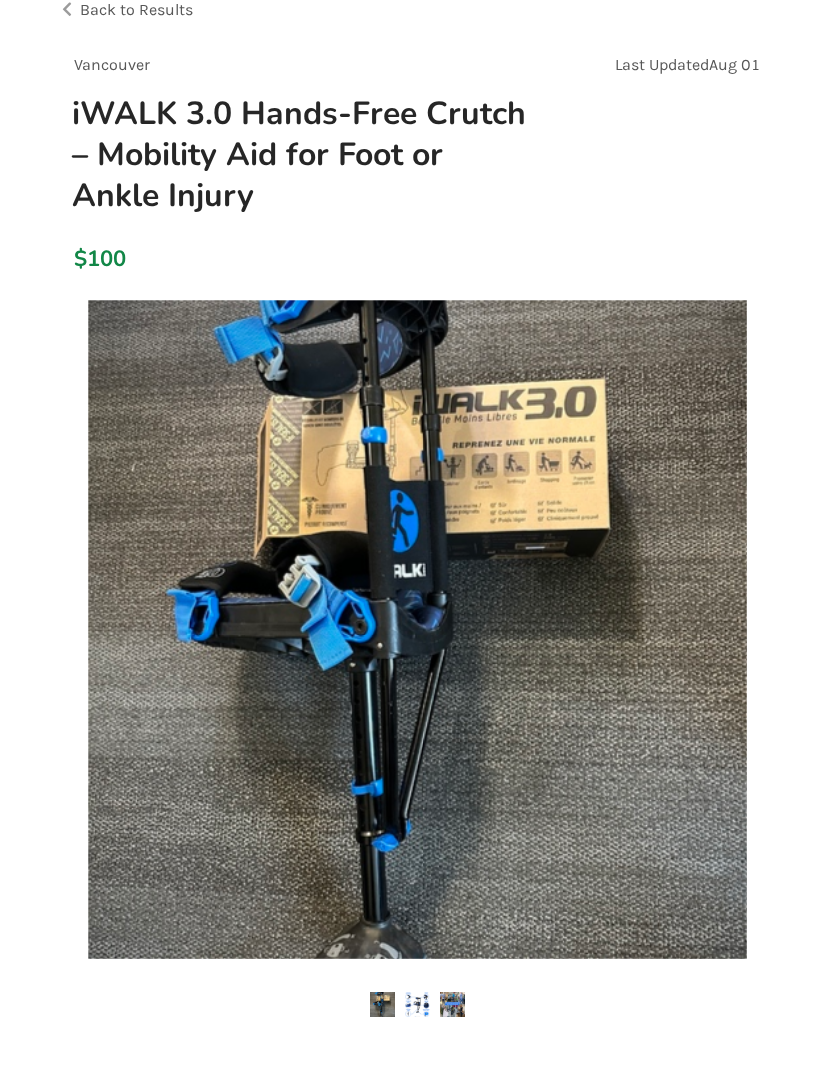 scroll, scrollTop: 107, scrollLeft: 0, axis: vertical 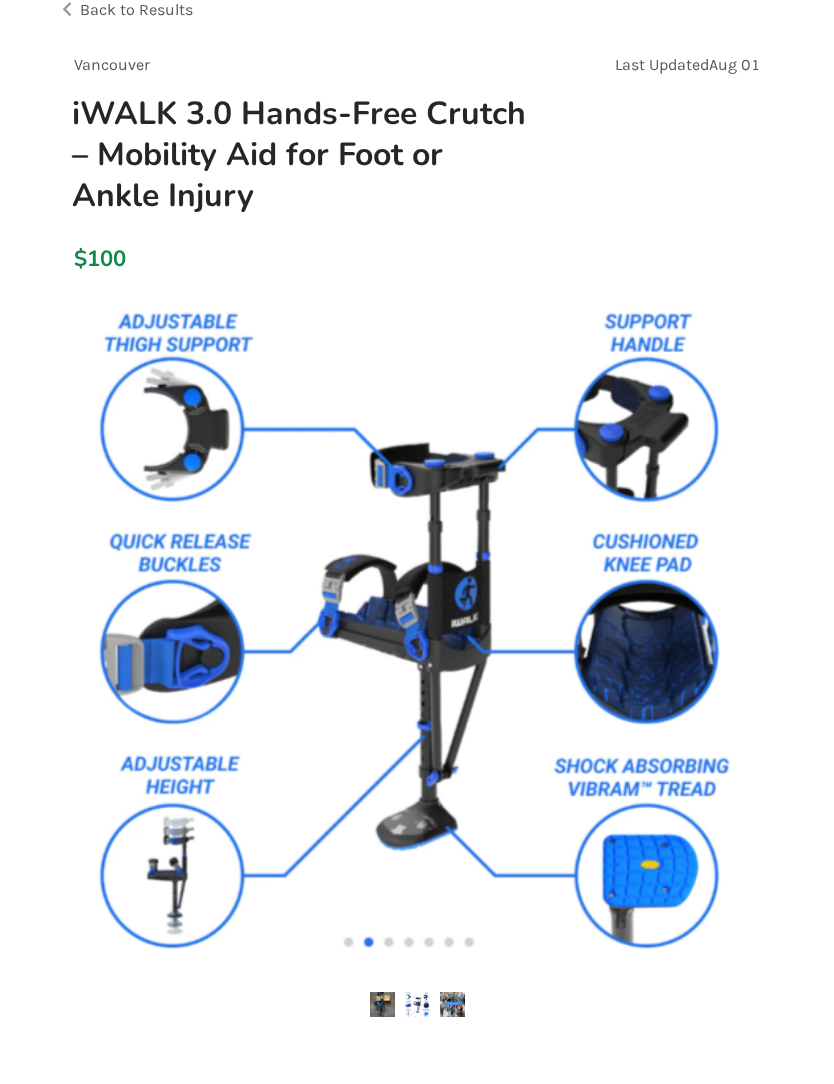 click on "Back to Results" at bounding box center [136, 9] 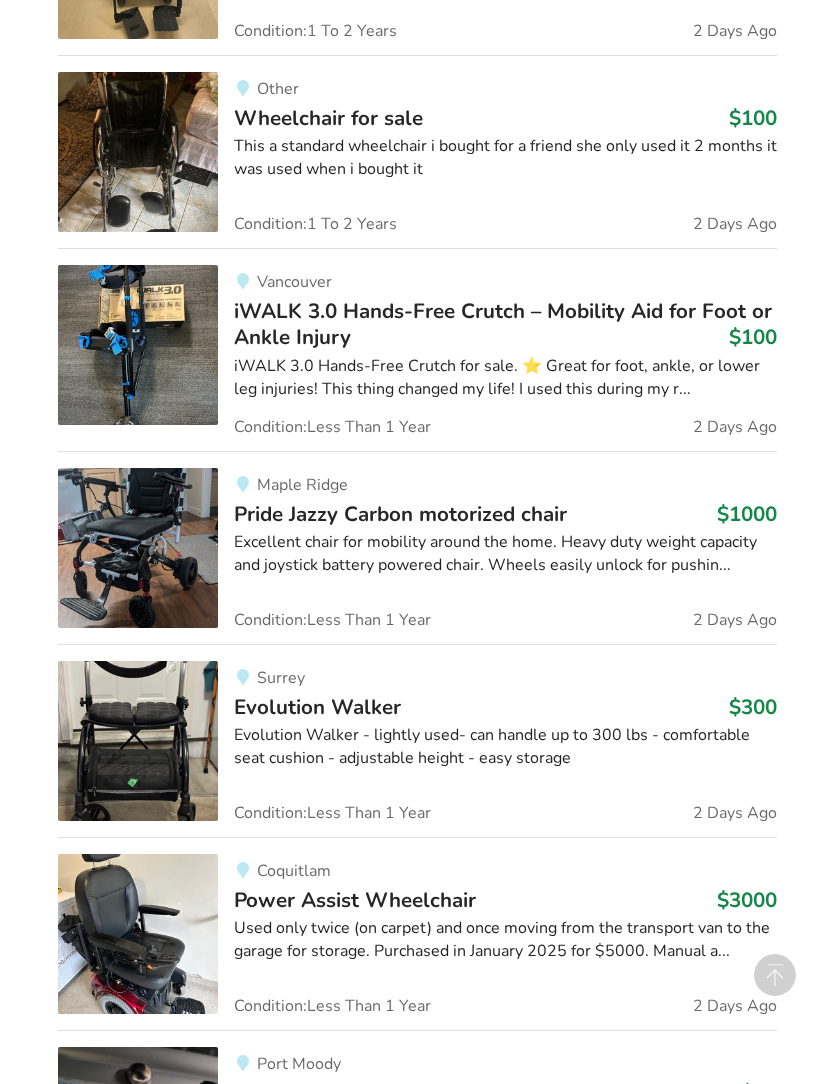 scroll, scrollTop: 6163, scrollLeft: 0, axis: vertical 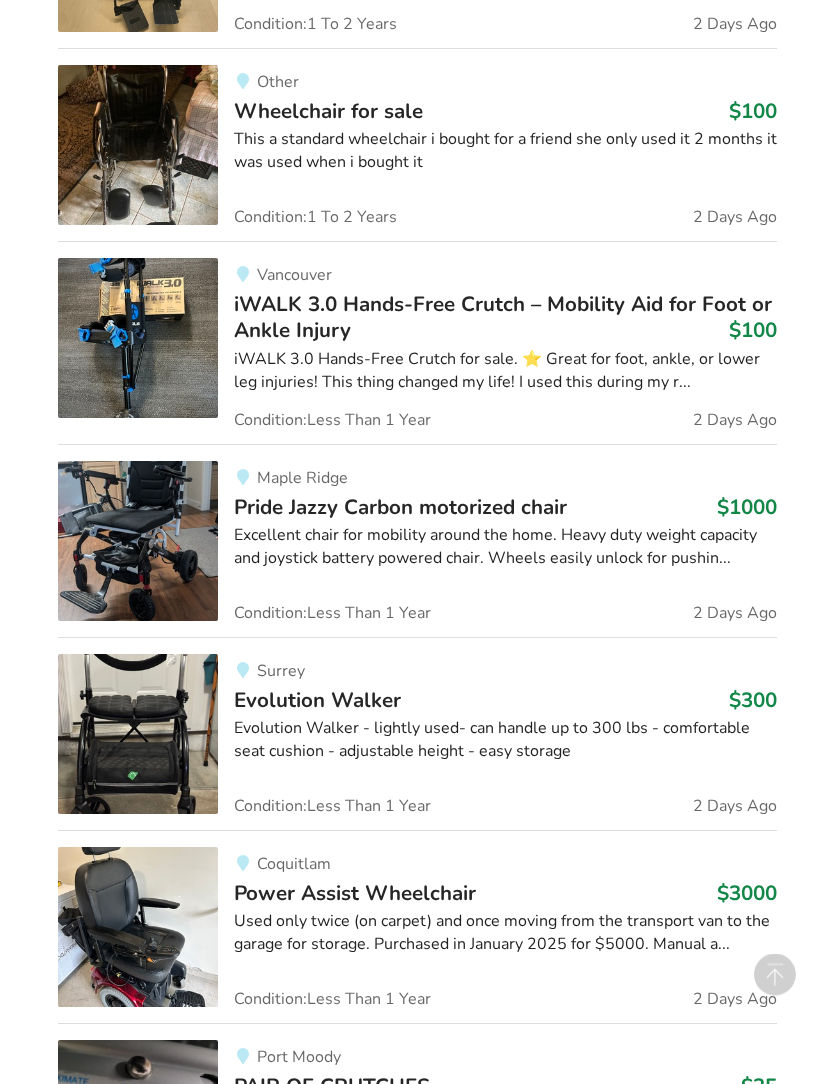 click at bounding box center [138, 542] 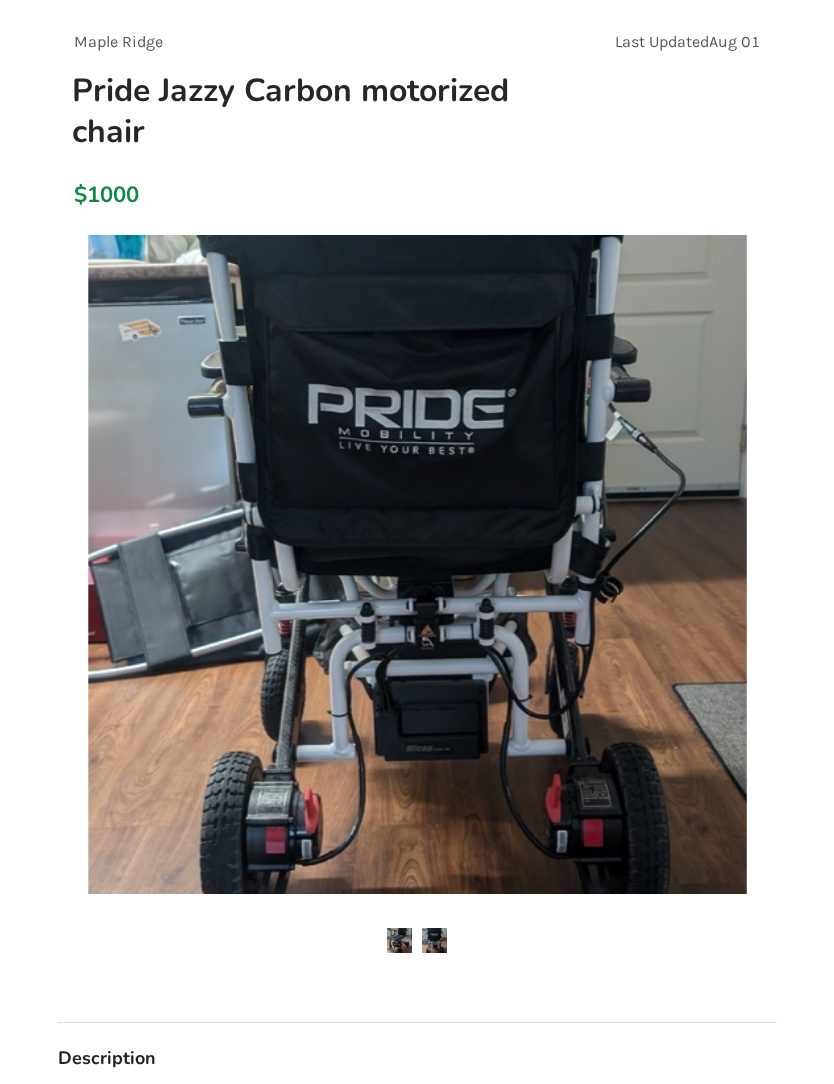 scroll, scrollTop: 0, scrollLeft: 0, axis: both 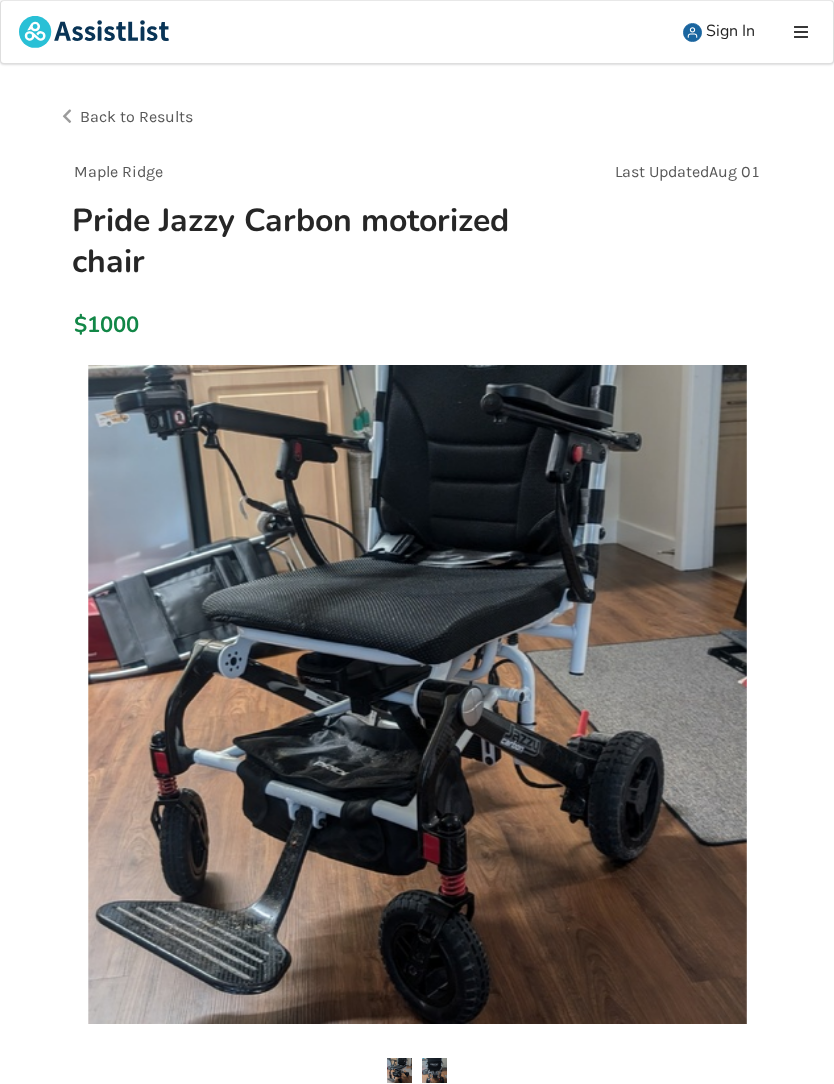 click on "Back to Results" at bounding box center [136, 116] 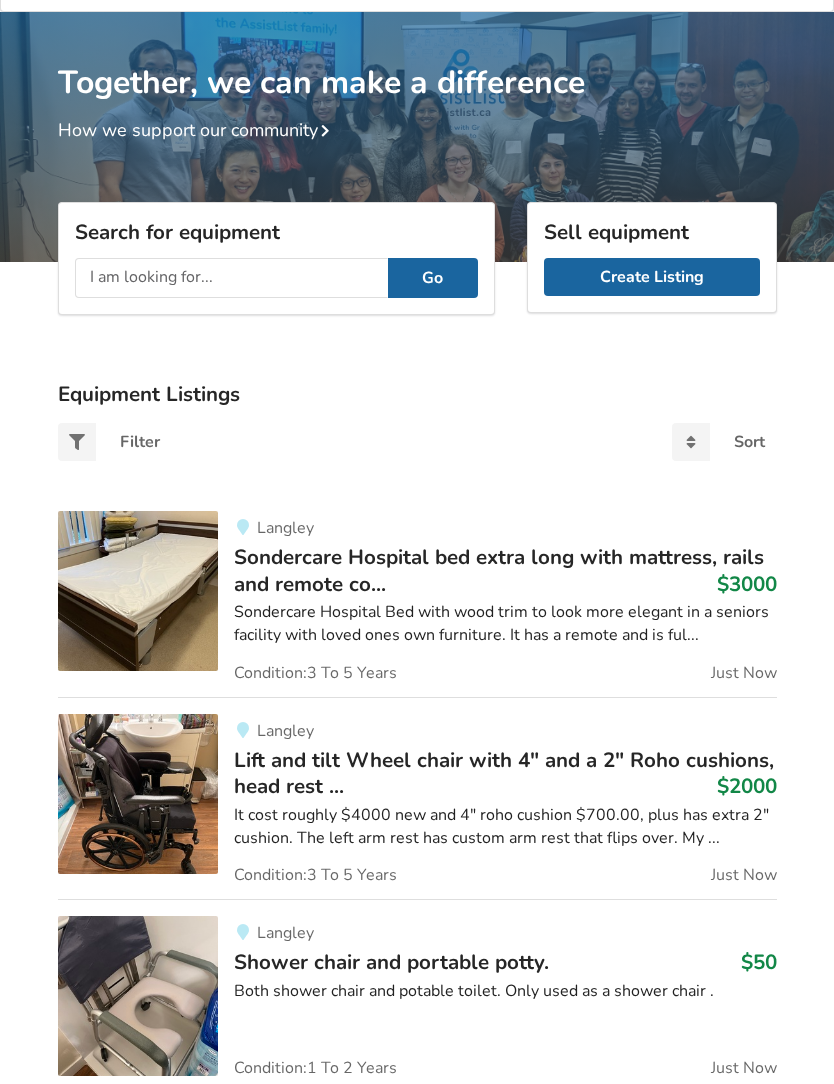 scroll, scrollTop: 0, scrollLeft: 0, axis: both 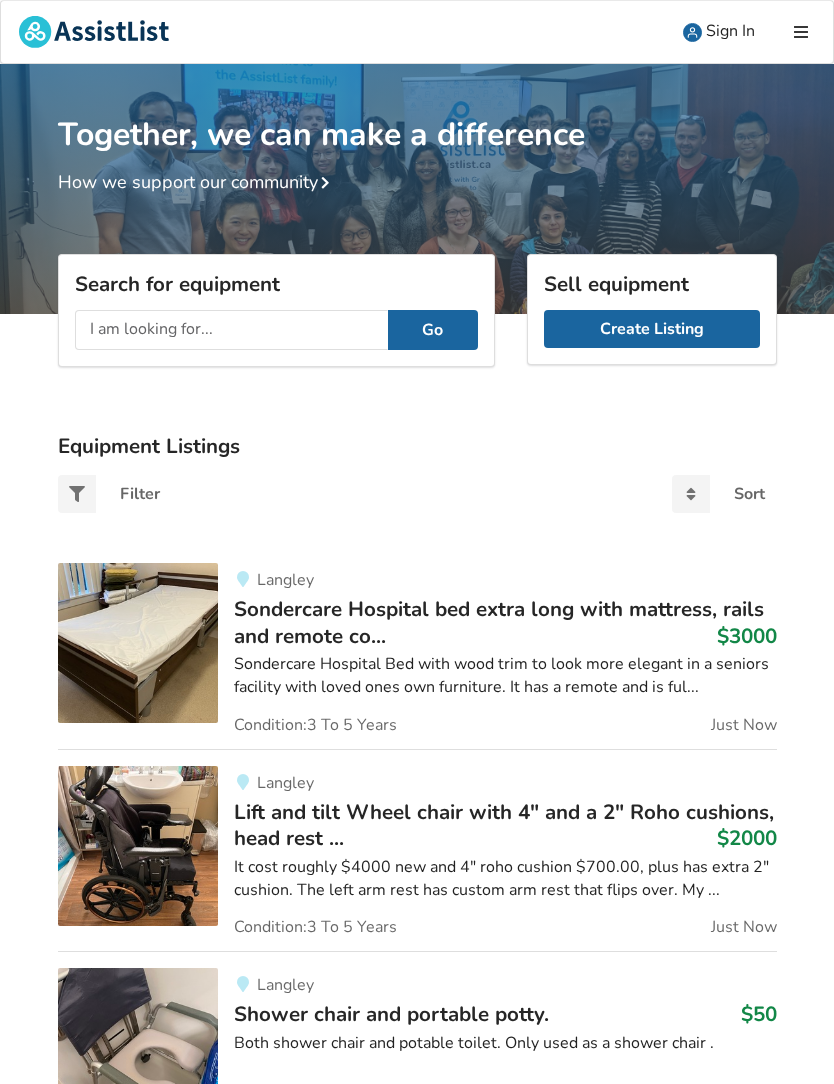 click at bounding box center [231, 330] 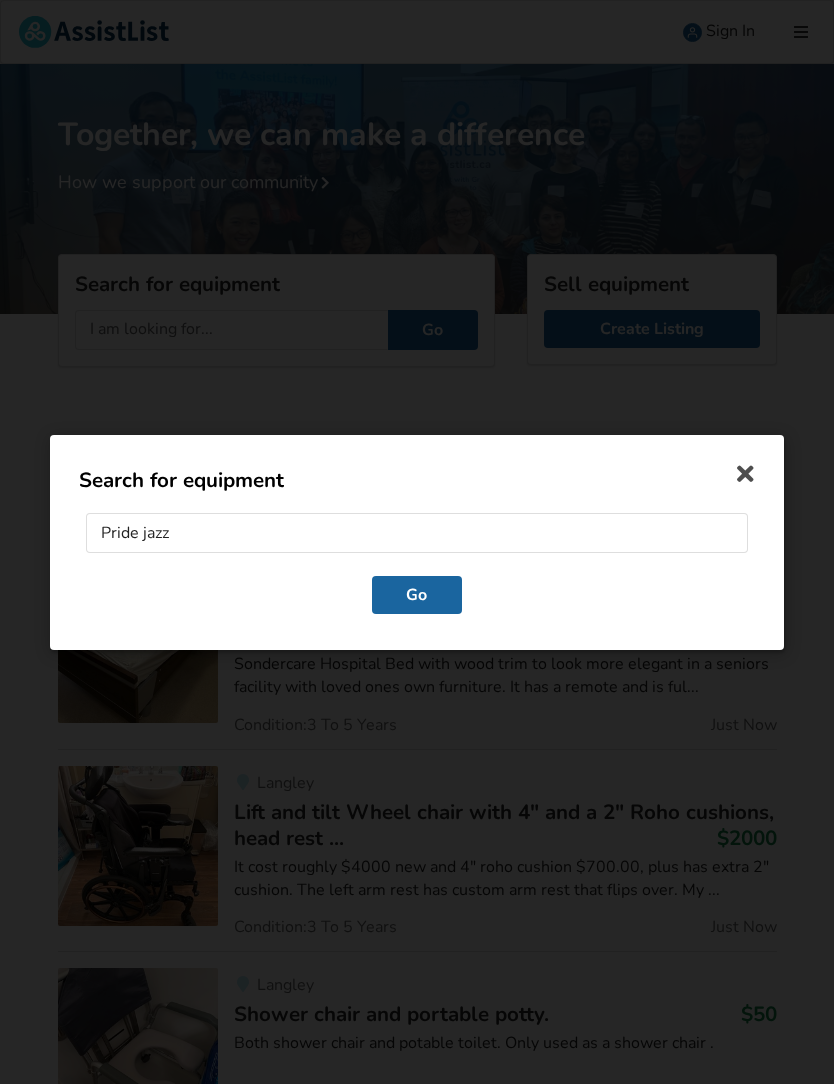 type on "Pride jazzy" 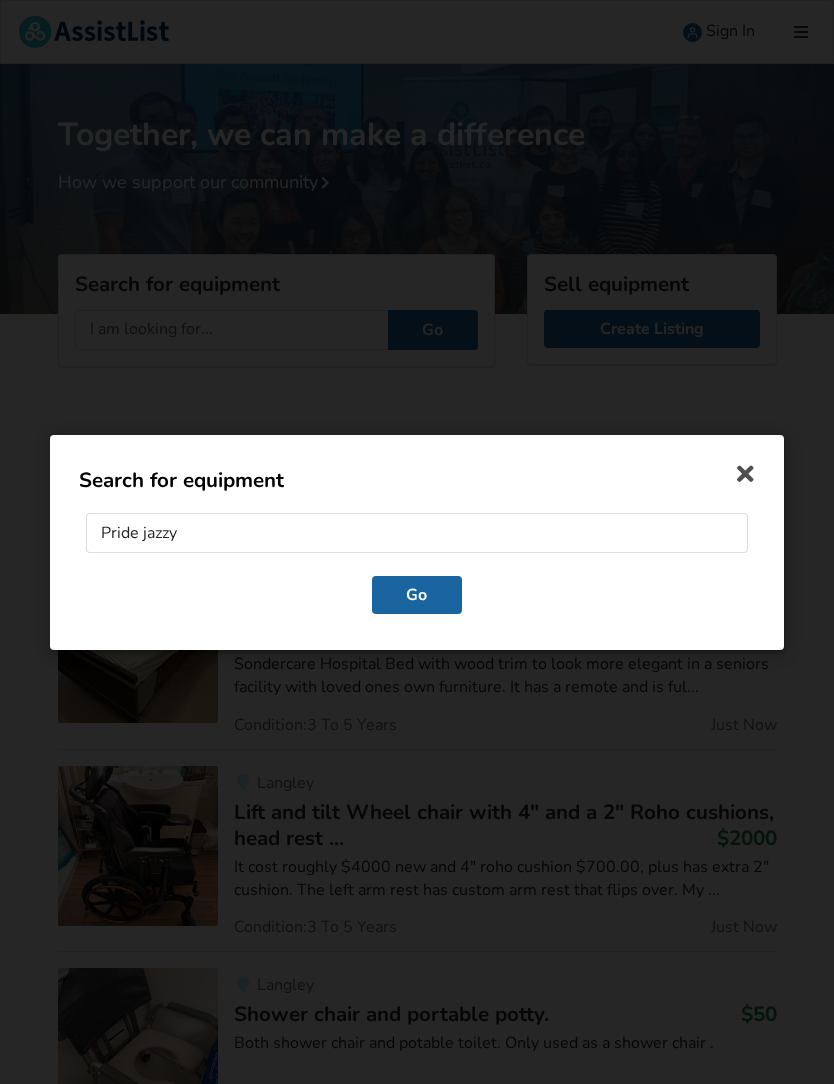click on "Go" at bounding box center (417, 594) 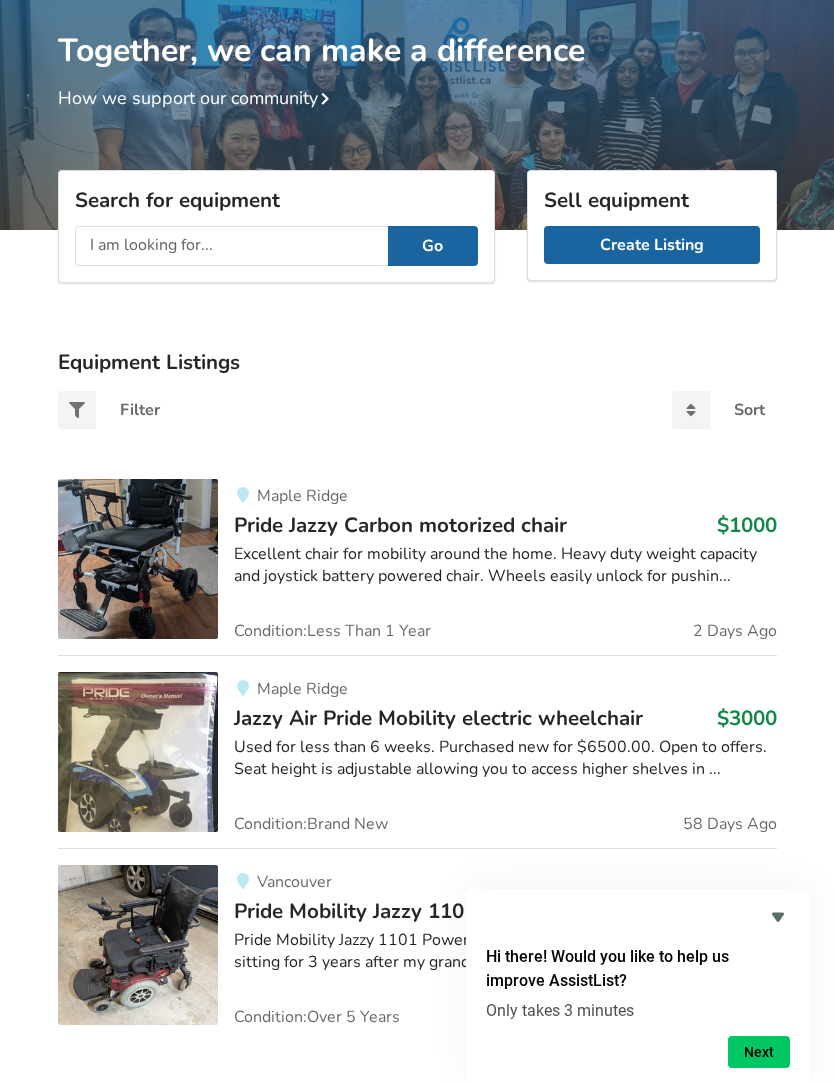 scroll, scrollTop: 0, scrollLeft: 0, axis: both 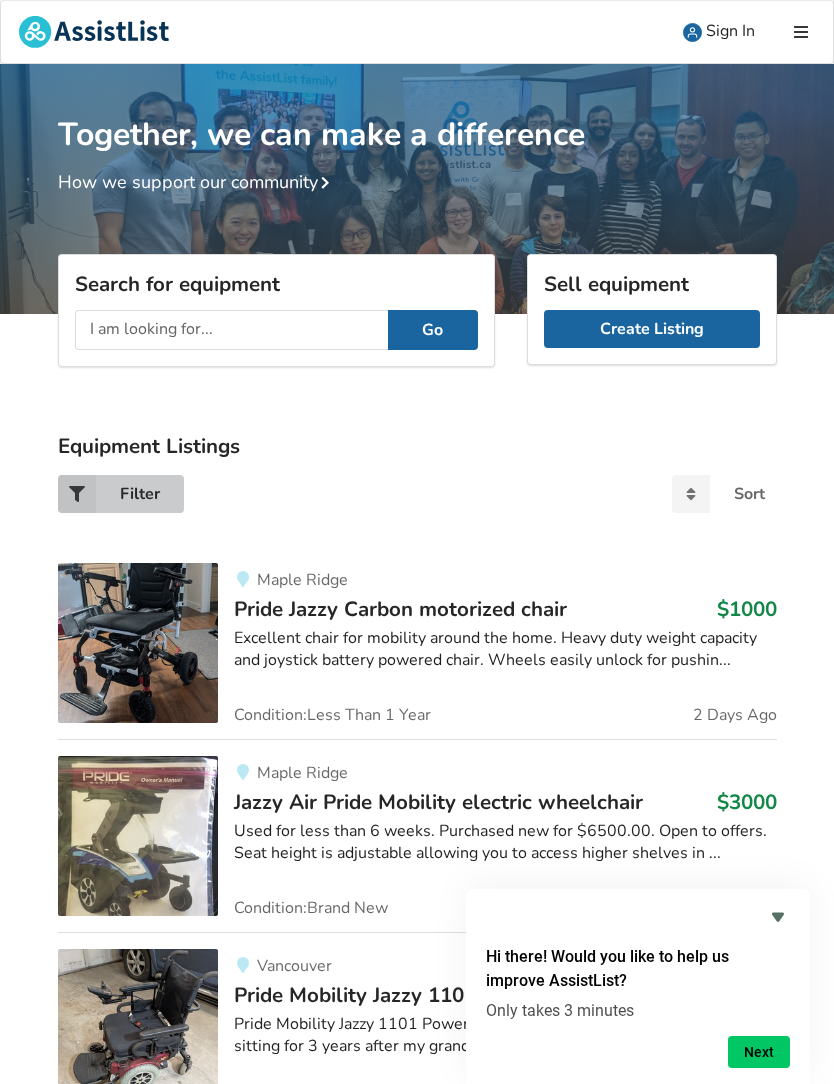 click on "Filter" at bounding box center [121, 494] 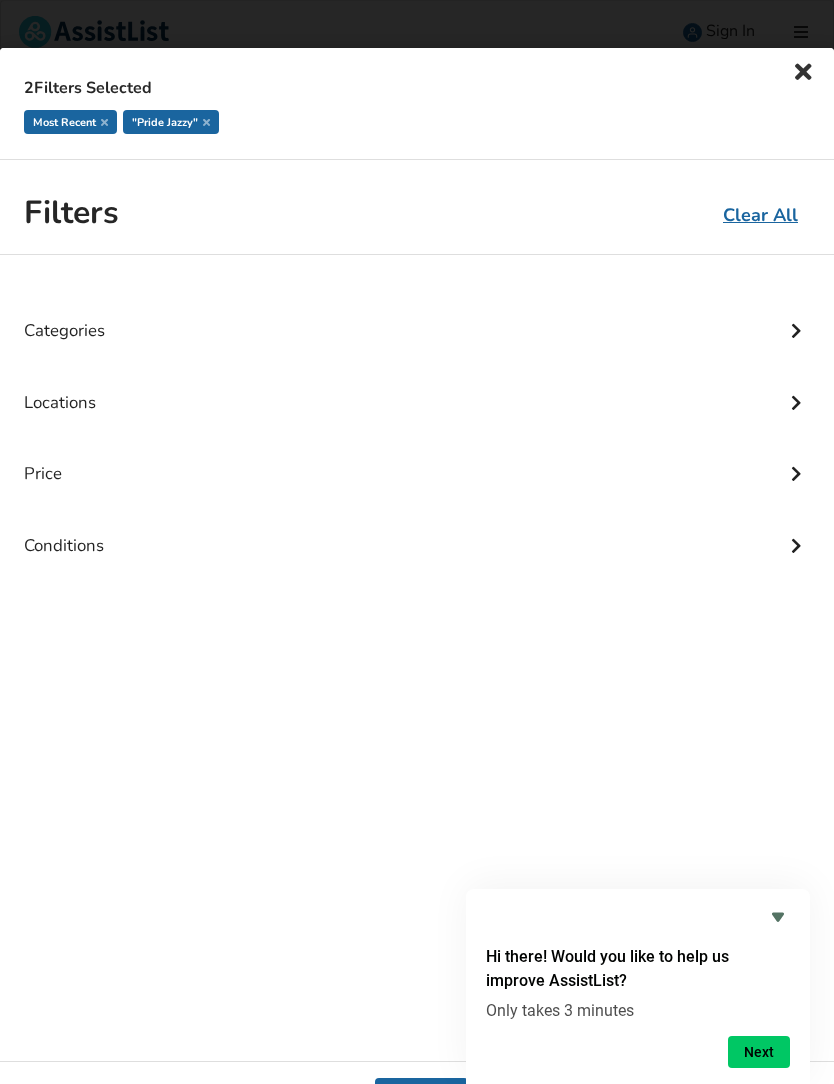 click on "Clear All" at bounding box center (760, 215) 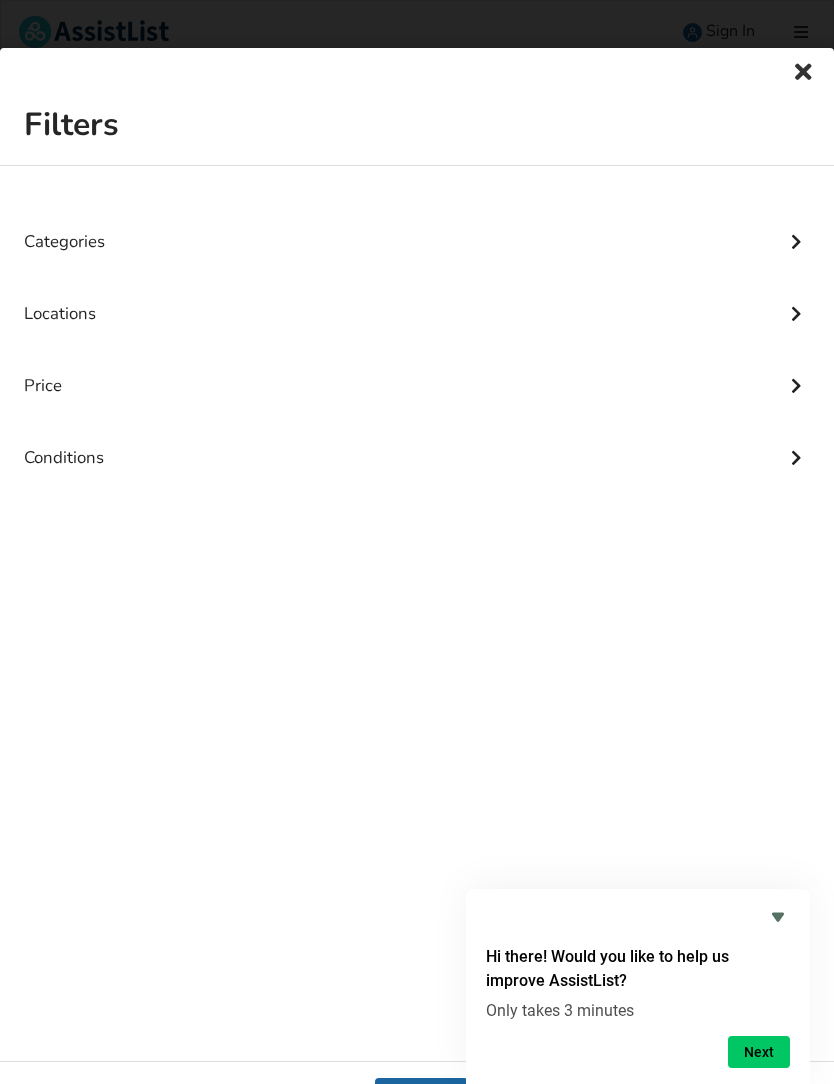 click on "Categories" at bounding box center (417, 226) 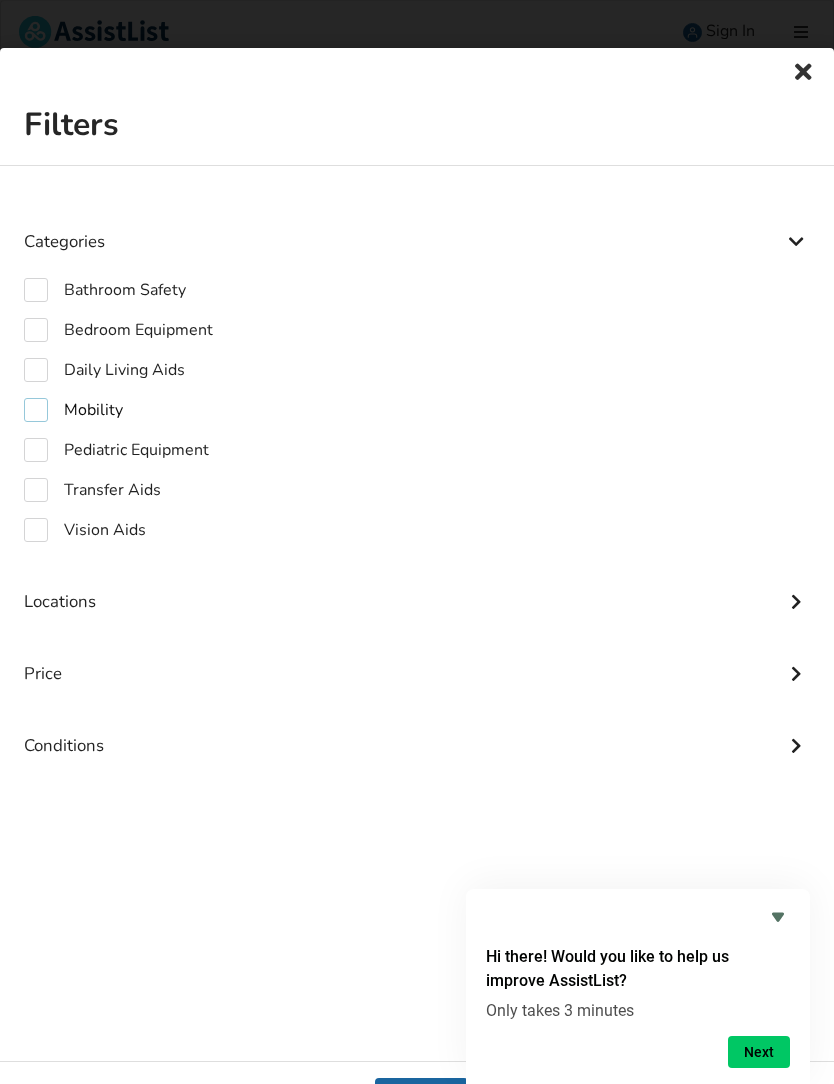 click on "Mobility" at bounding box center (73, 410) 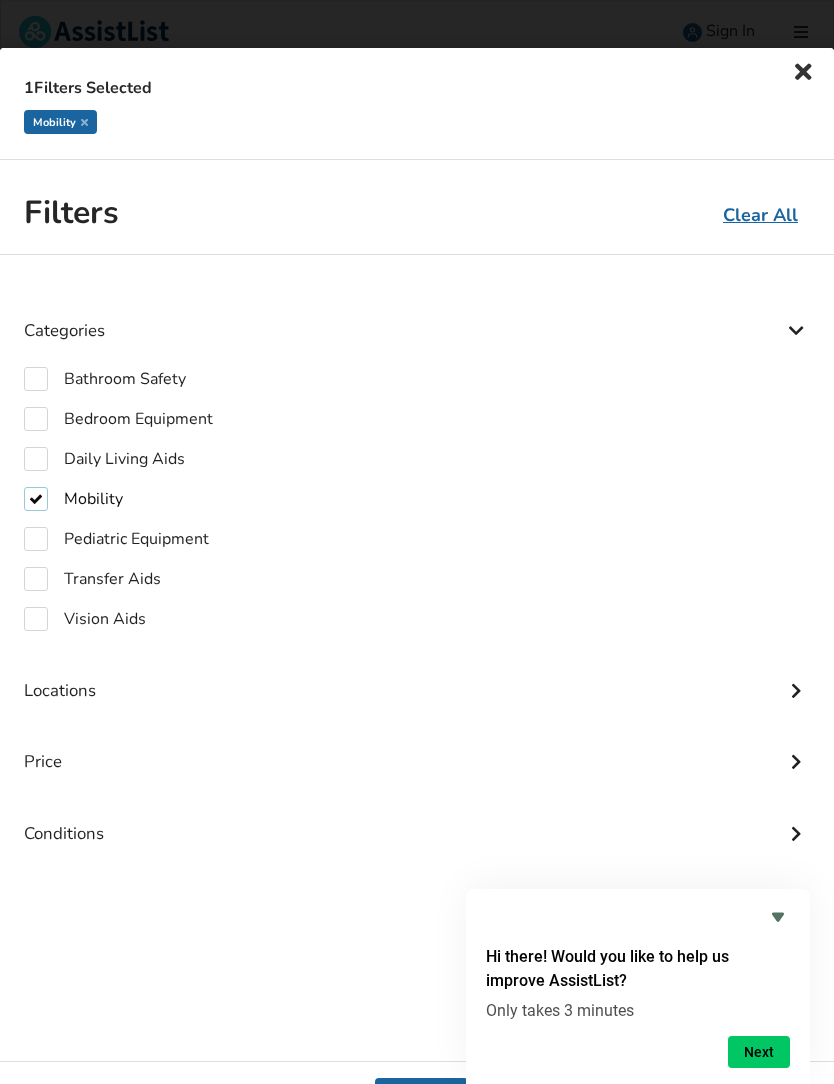 checkbox on "true" 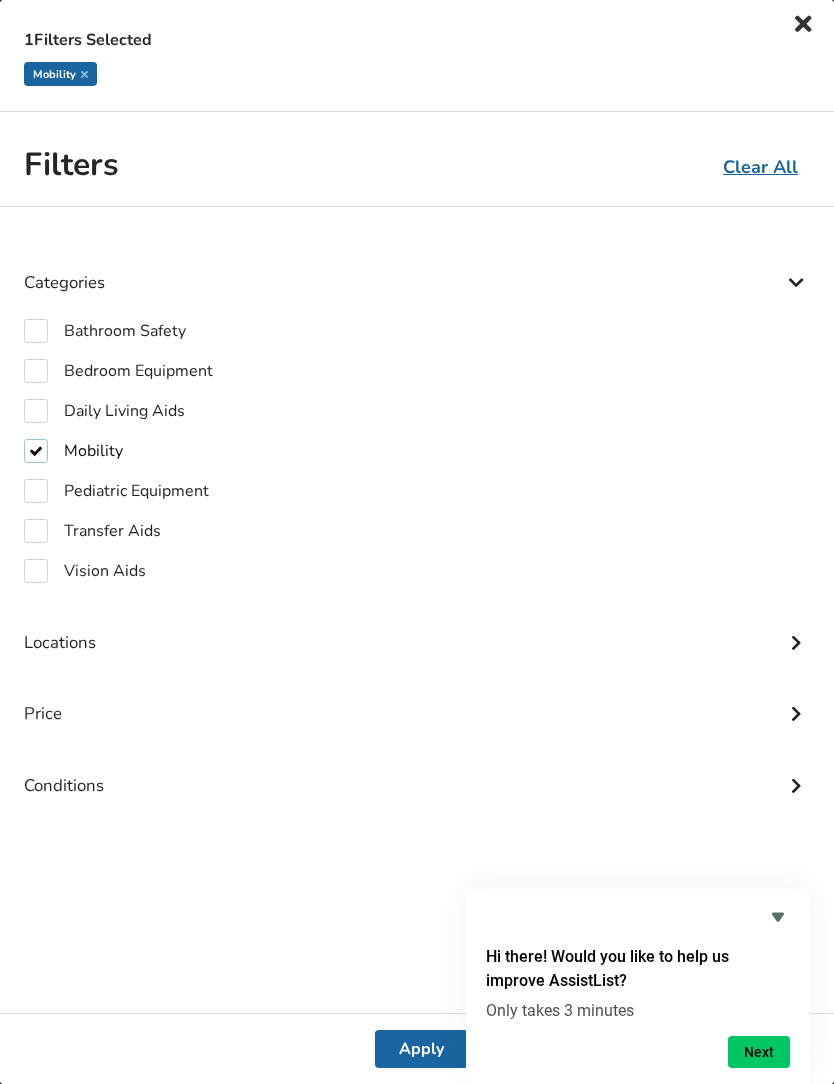 scroll, scrollTop: 48, scrollLeft: 0, axis: vertical 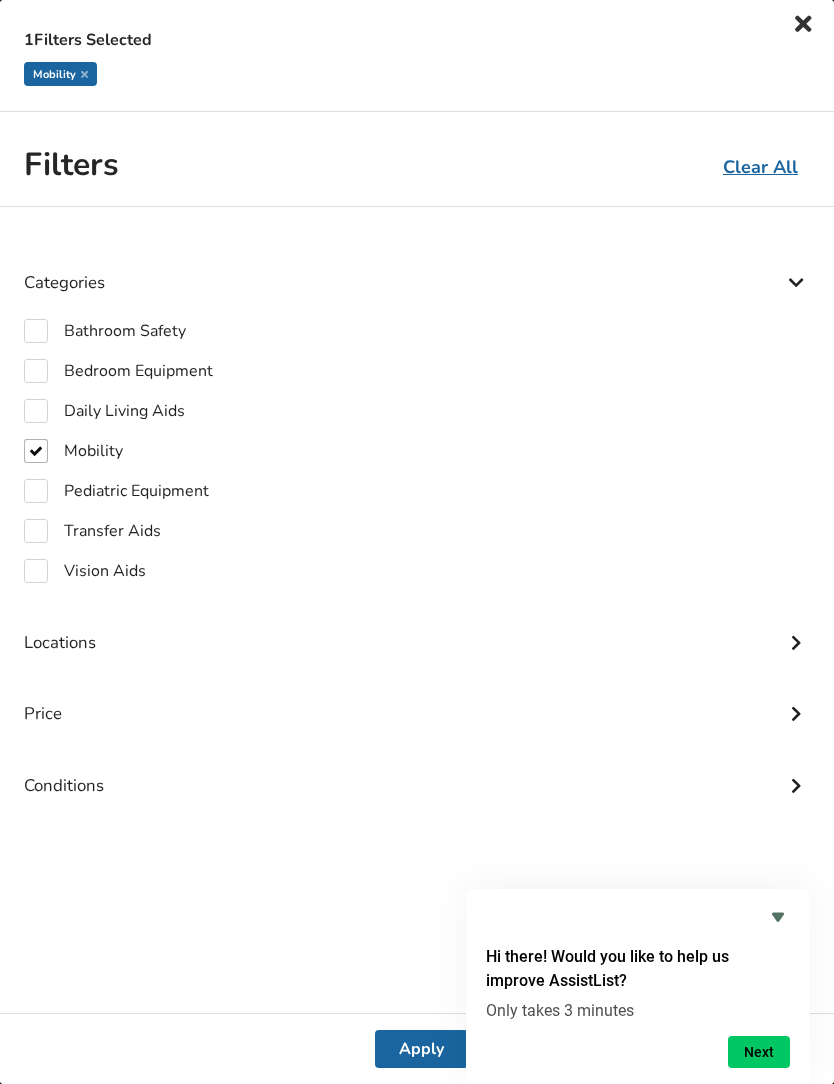 click on "Apply" at bounding box center (421, 1049) 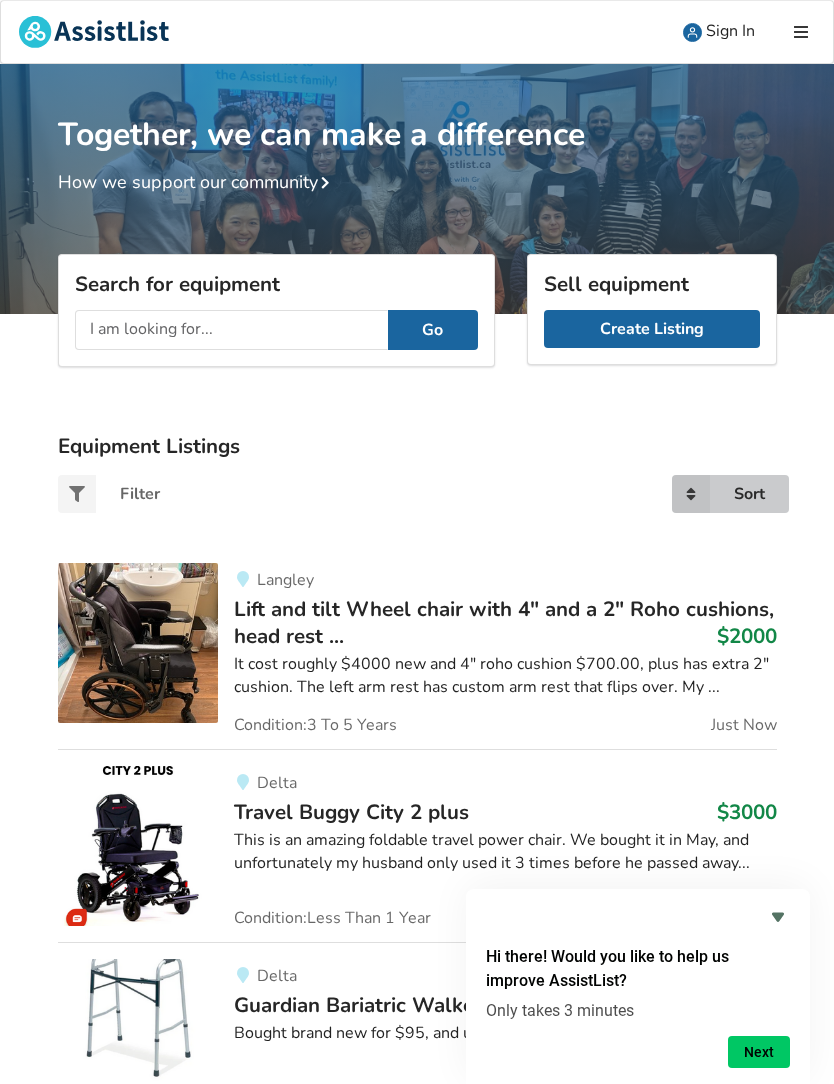 click at bounding box center (691, 494) 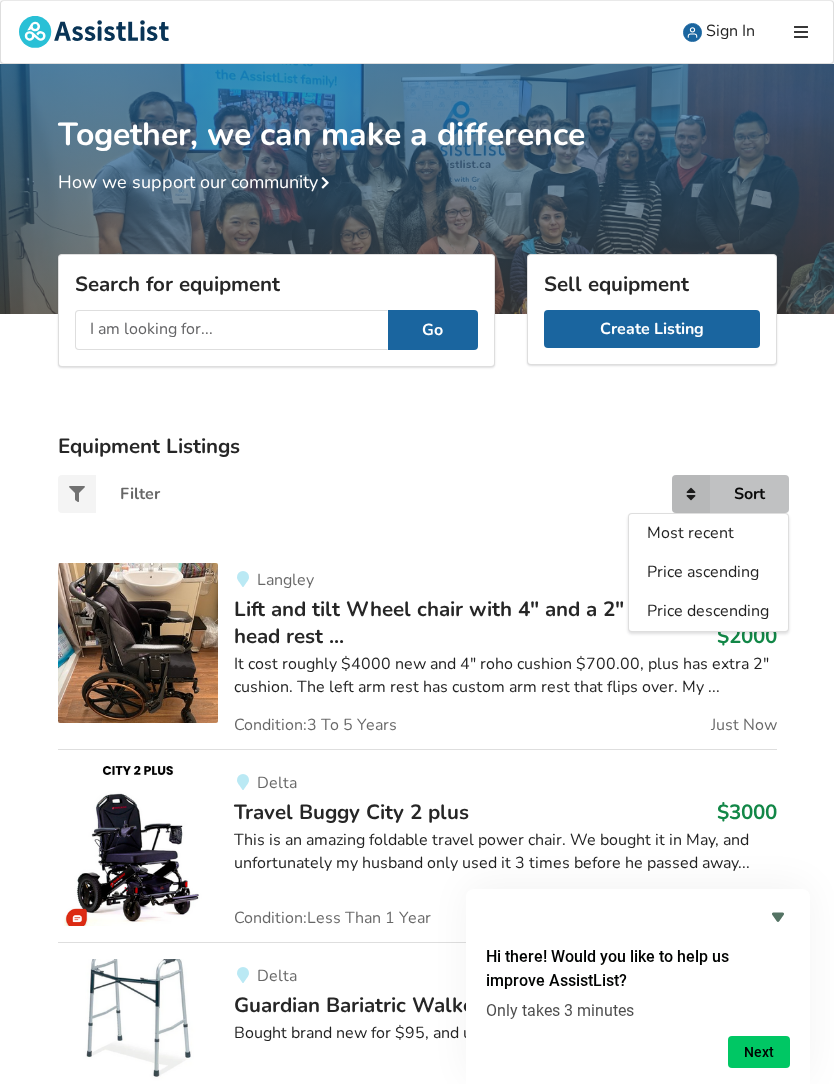 click on "Price descending" at bounding box center (708, 611) 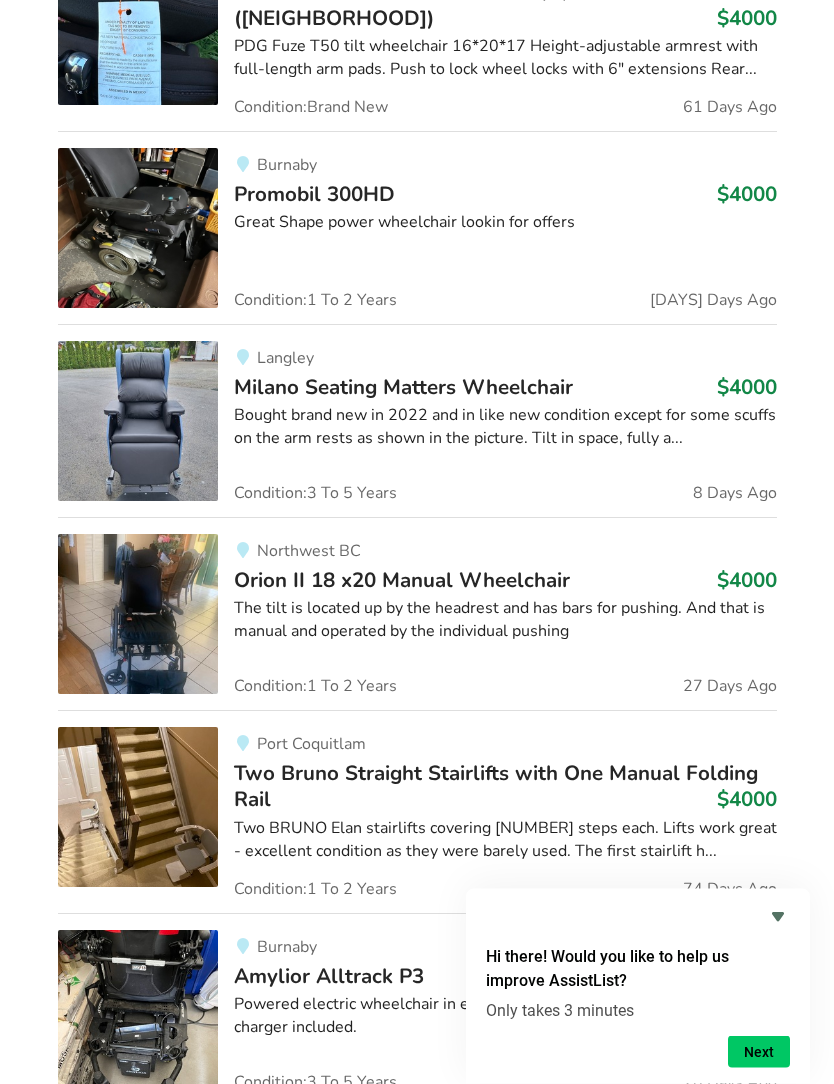 click 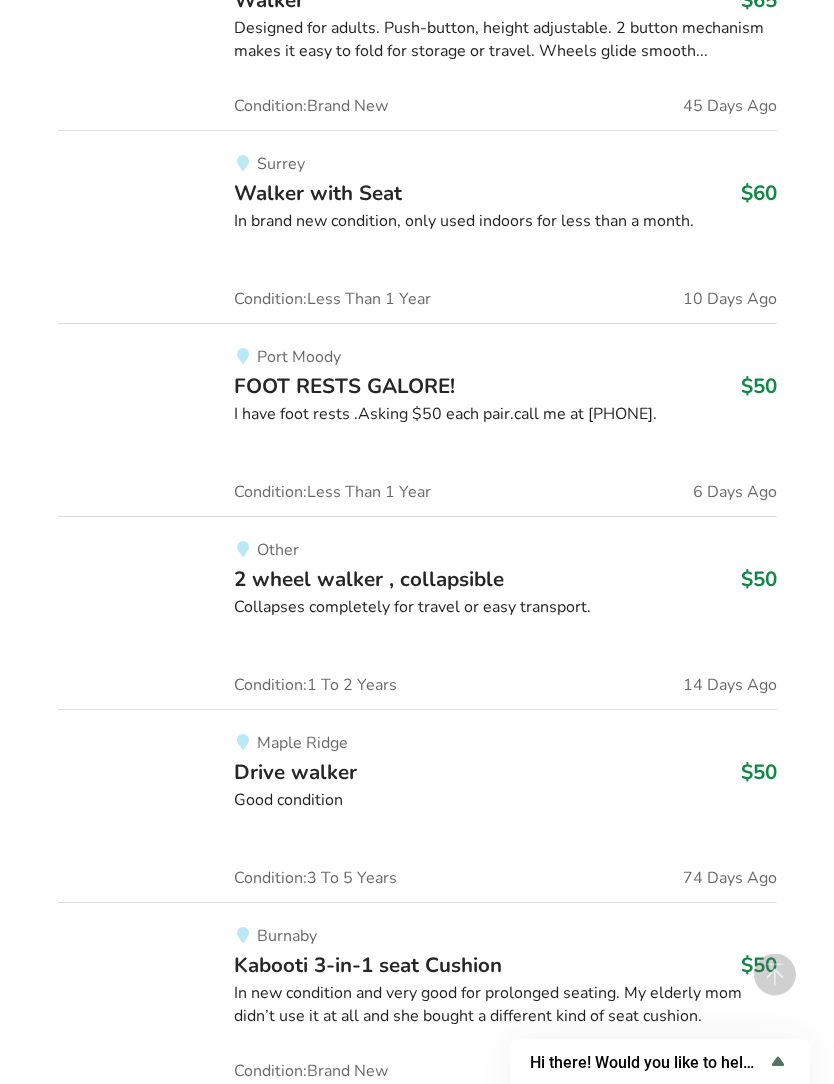 scroll, scrollTop: 72471, scrollLeft: 0, axis: vertical 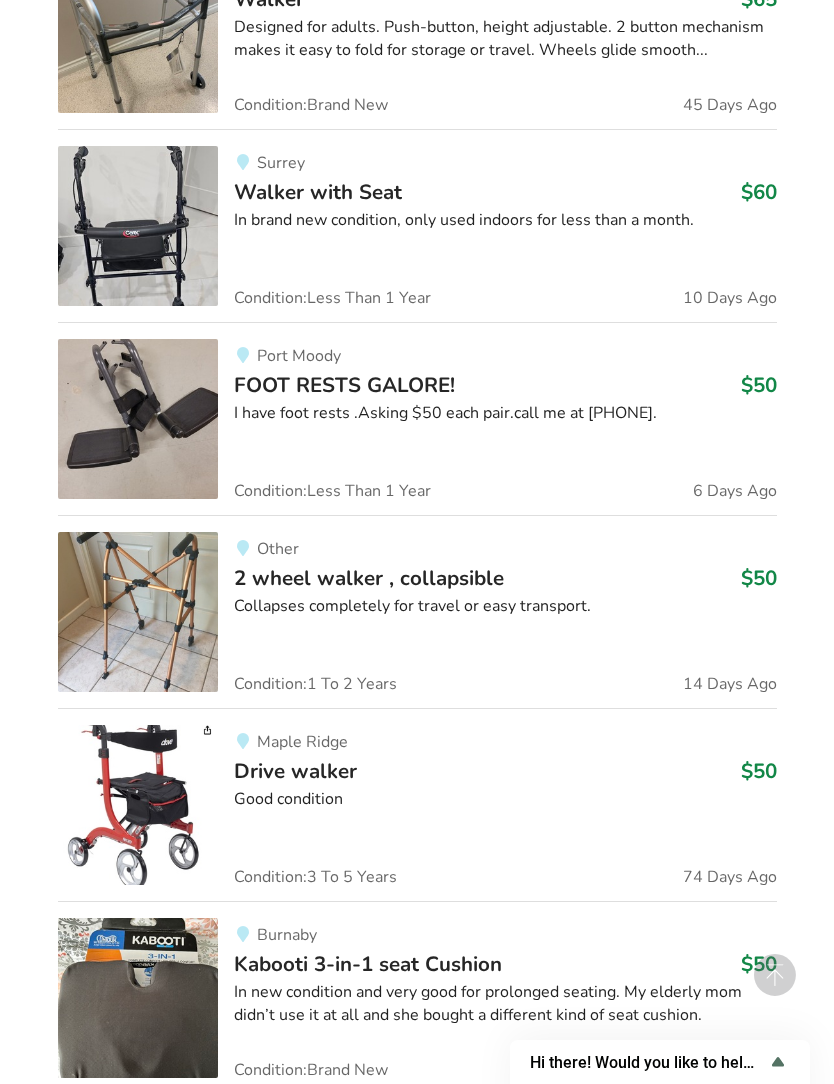click at bounding box center [138, 998] 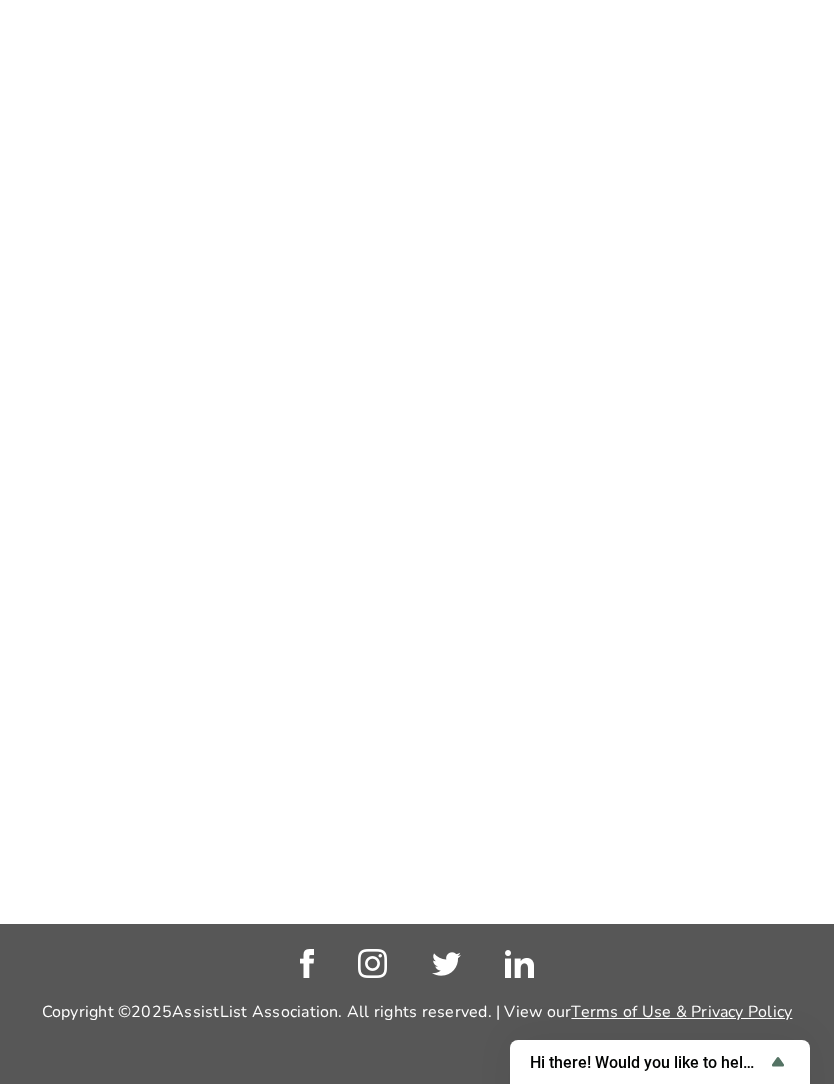 scroll, scrollTop: 0, scrollLeft: 0, axis: both 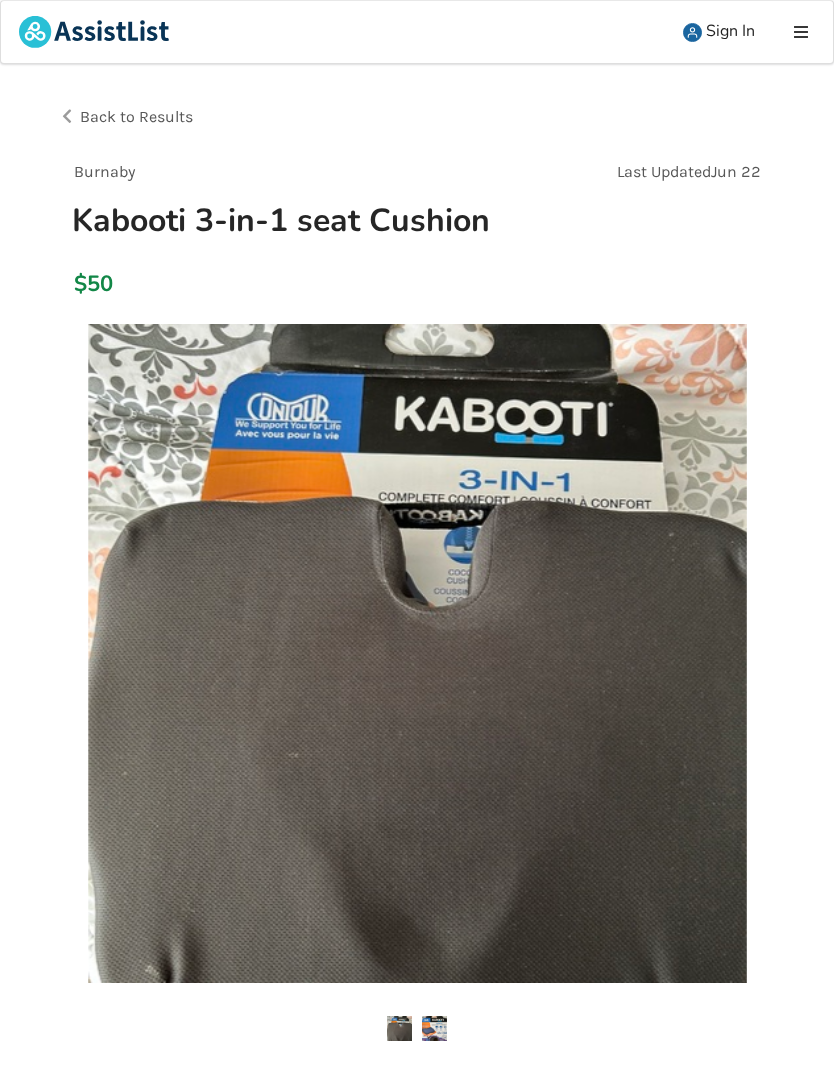 click at bounding box center [417, 653] 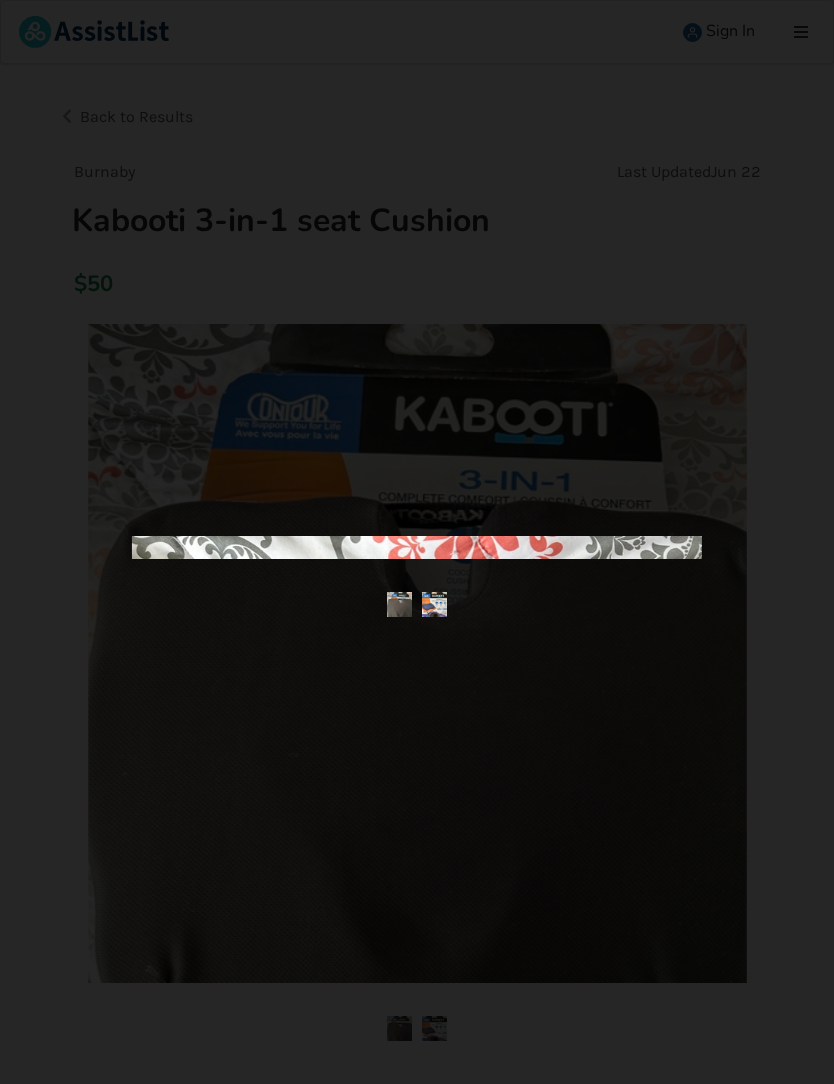 click at bounding box center (417, 915) 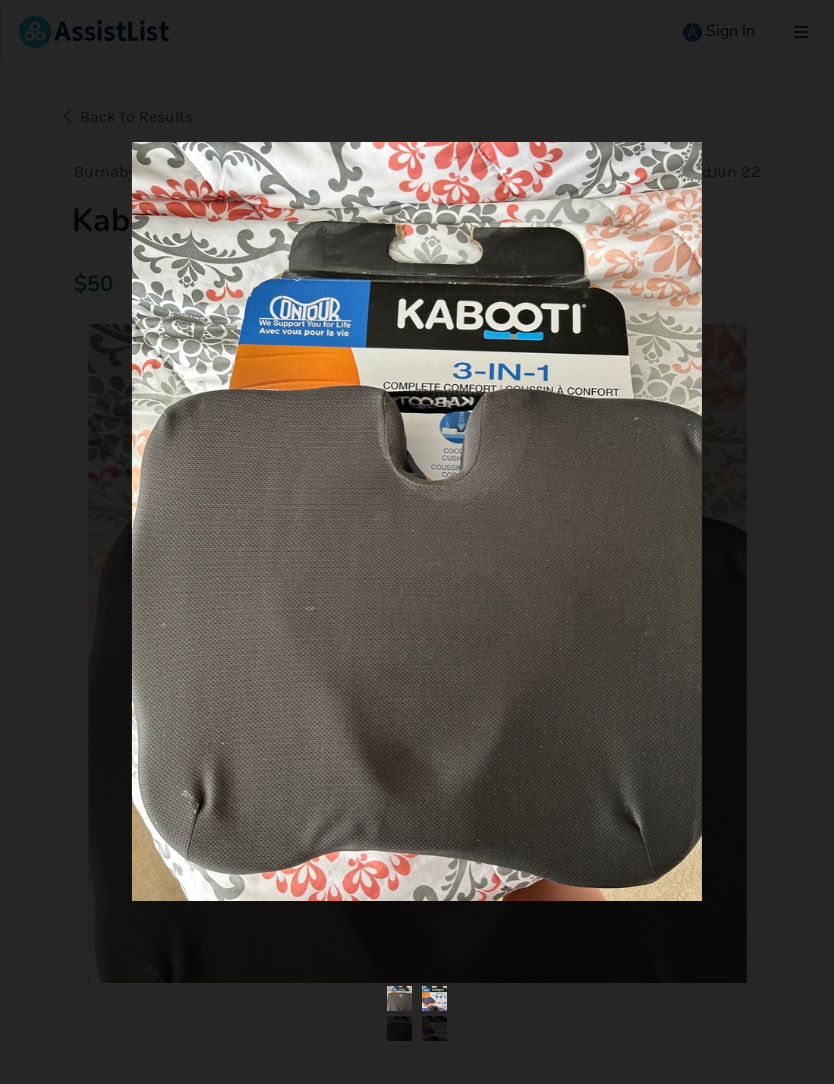 click at bounding box center (417, 542) 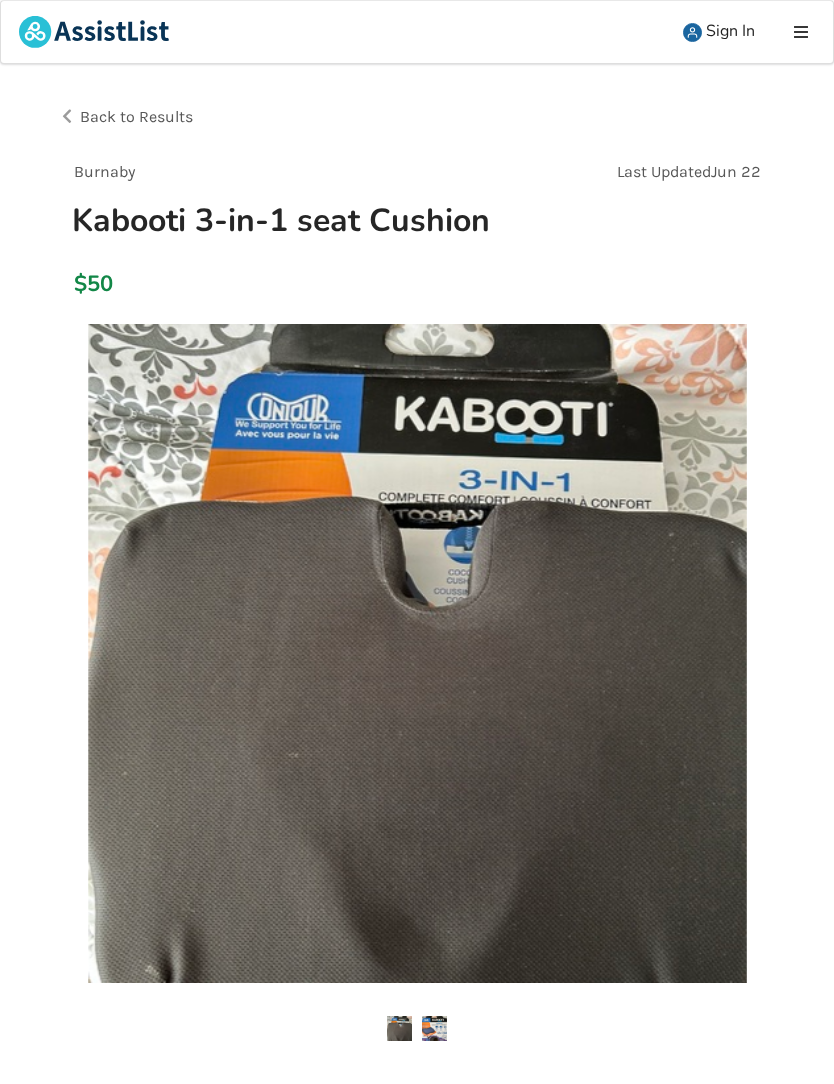 click at bounding box center [434, 1028] 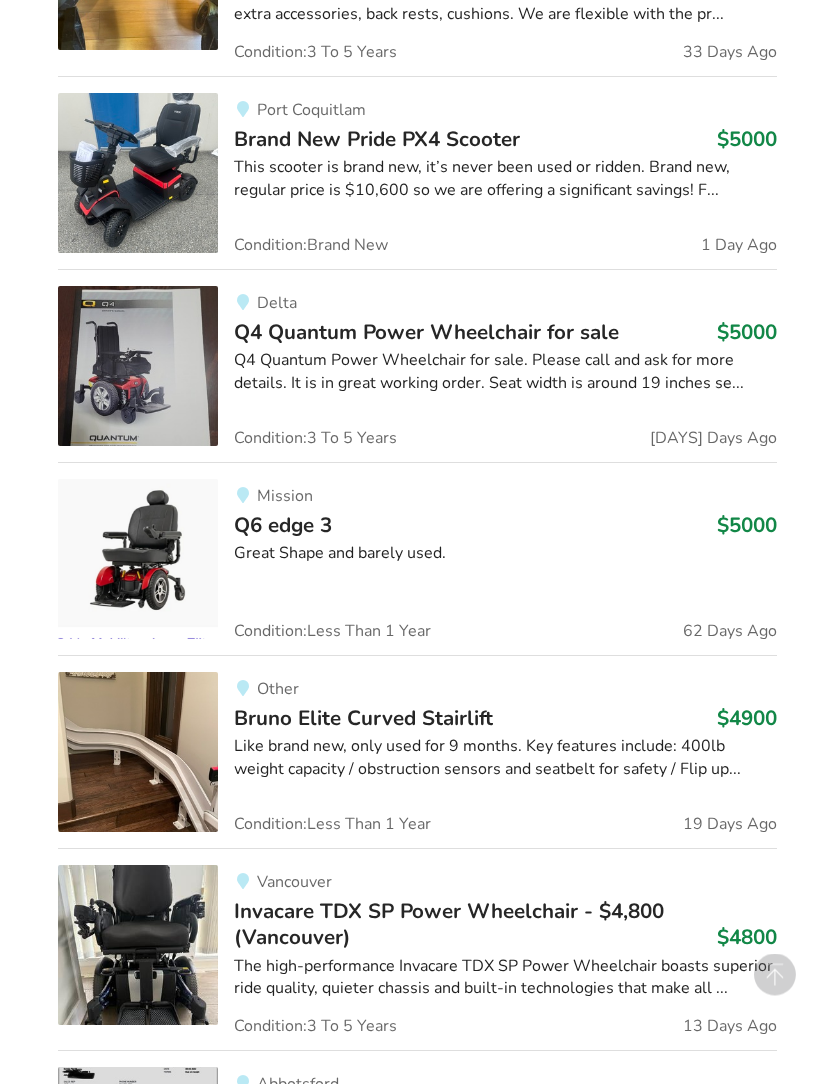 scroll, scrollTop: 3813, scrollLeft: 0, axis: vertical 